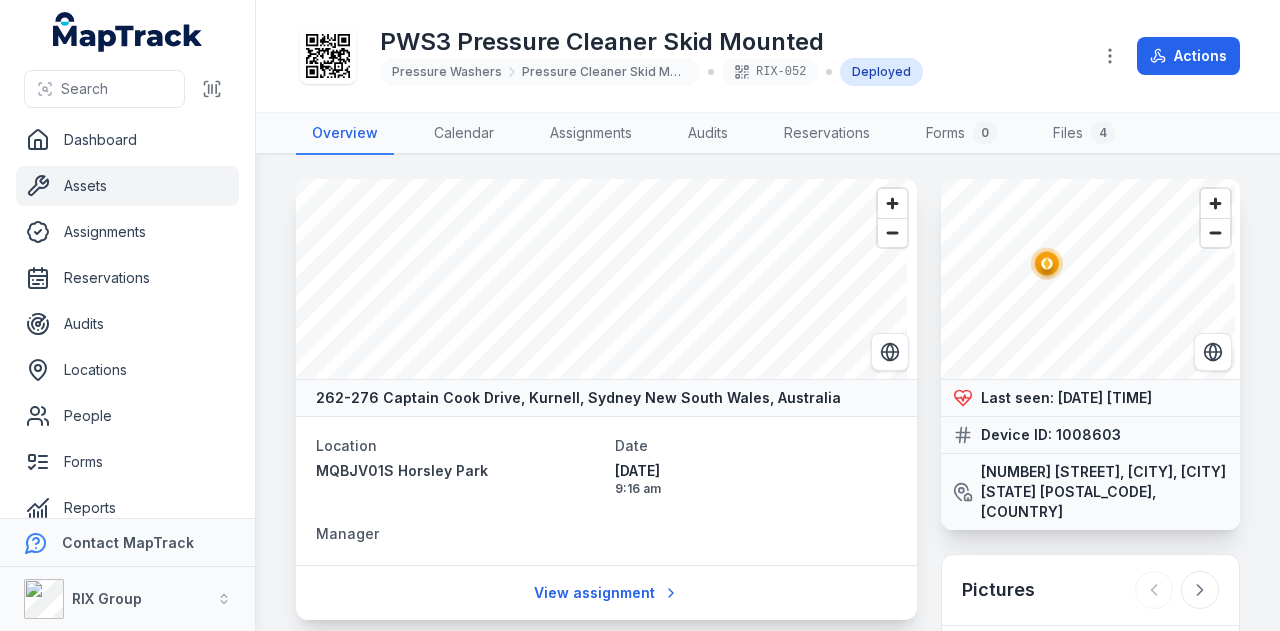 scroll, scrollTop: 0, scrollLeft: 0, axis: both 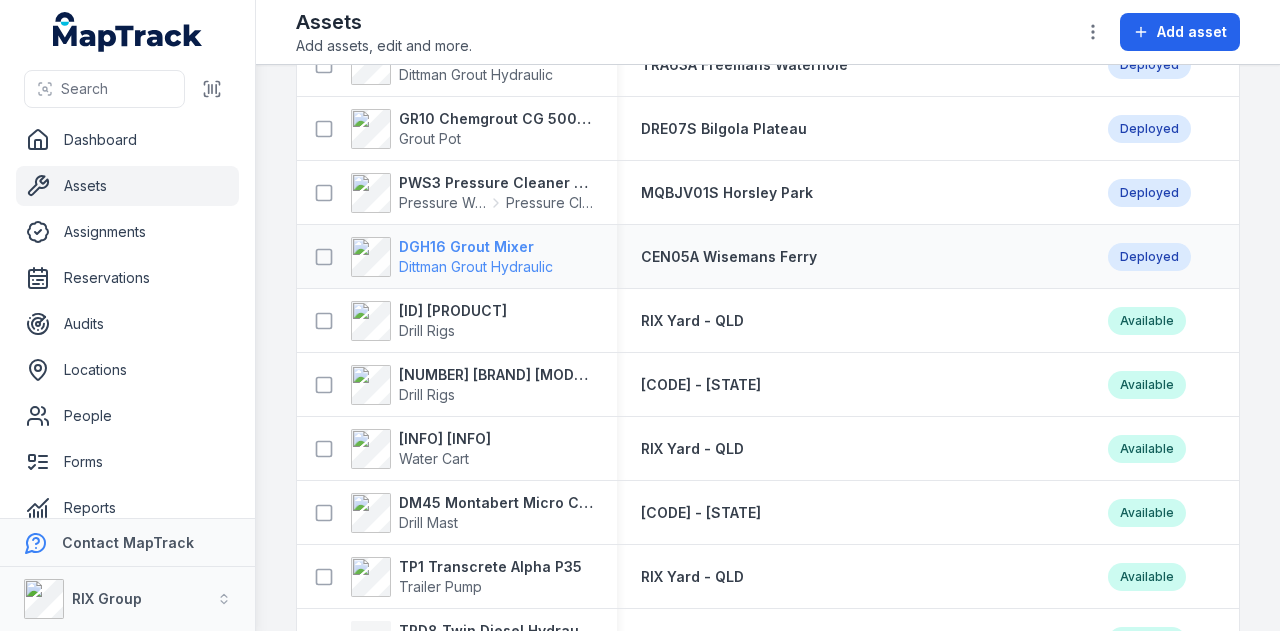 click on "DGH16 Grout Mixer" at bounding box center (476, 247) 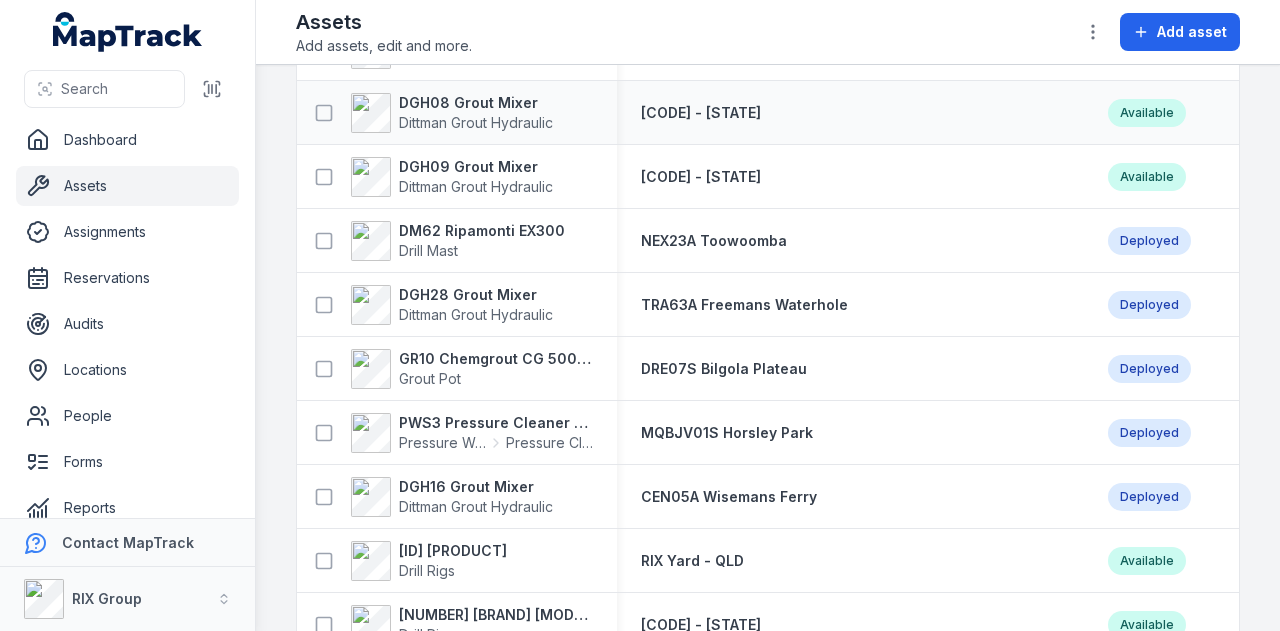 scroll, scrollTop: 4000, scrollLeft: 0, axis: vertical 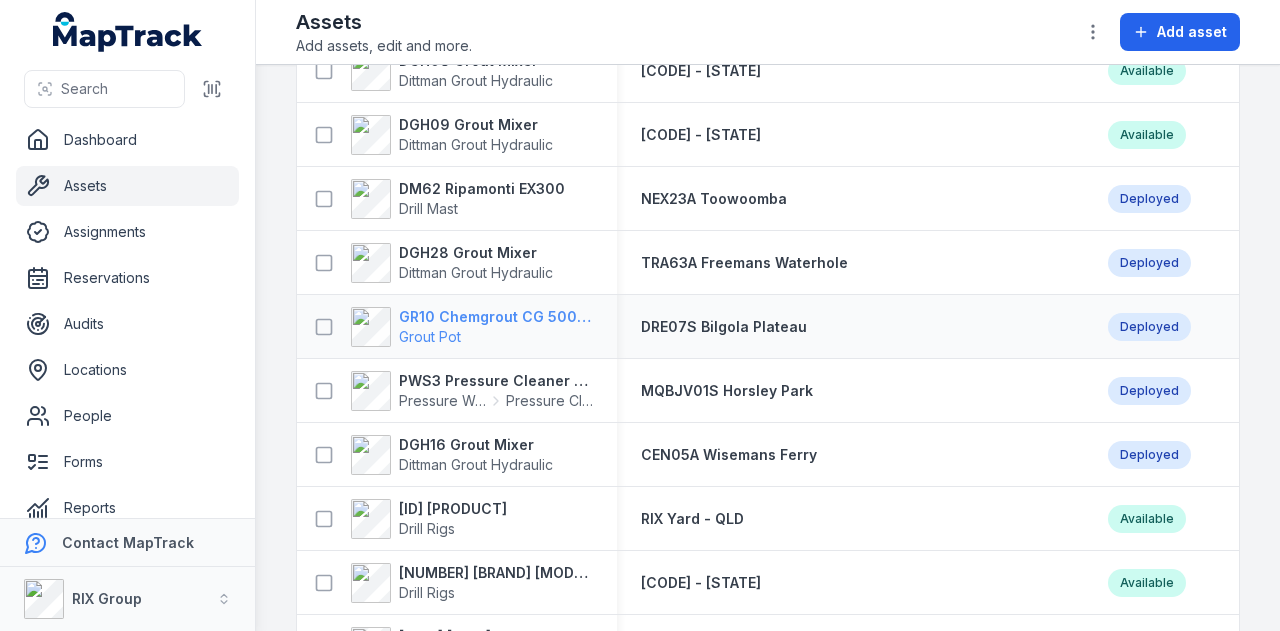 click on "GR10 Chemgrout CG 500 High Pressure" at bounding box center (496, 317) 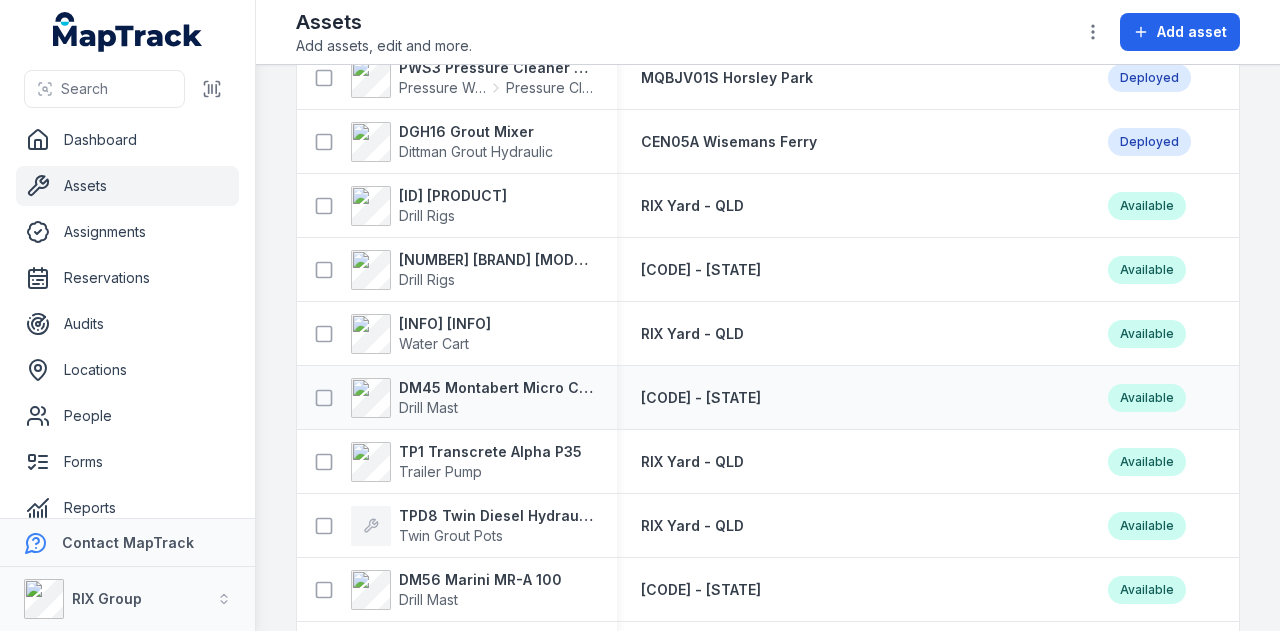 scroll, scrollTop: 4200, scrollLeft: 0, axis: vertical 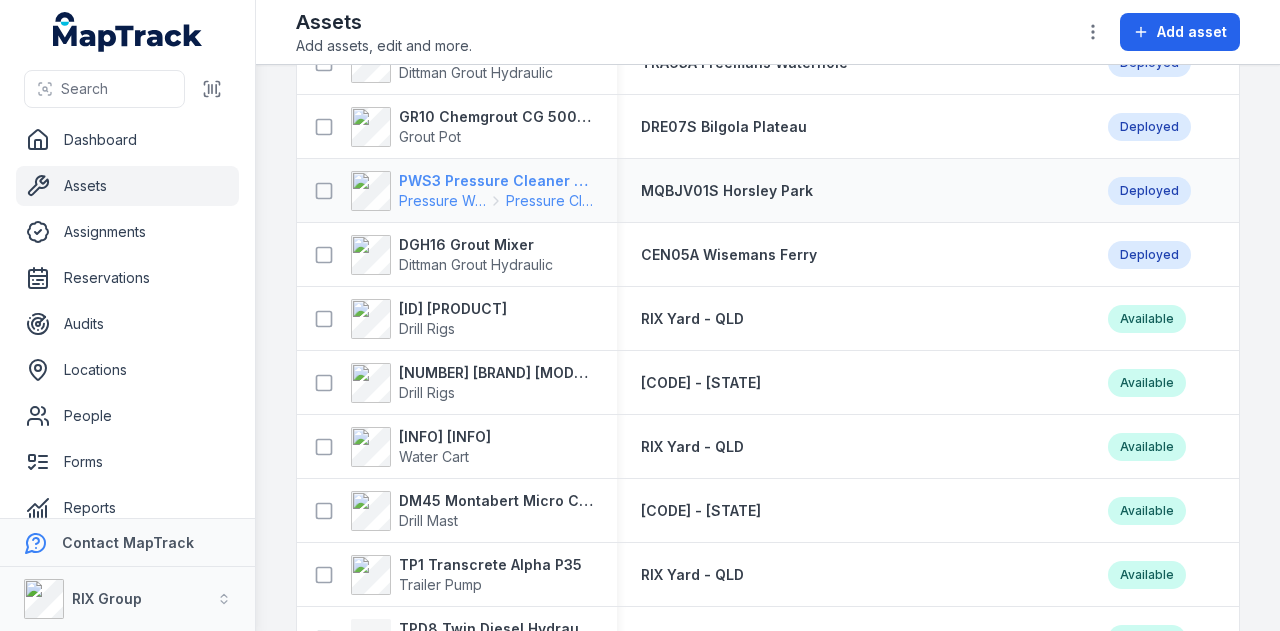 click on "PWS3 Pressure Cleaner Skid Mounted" at bounding box center [496, 181] 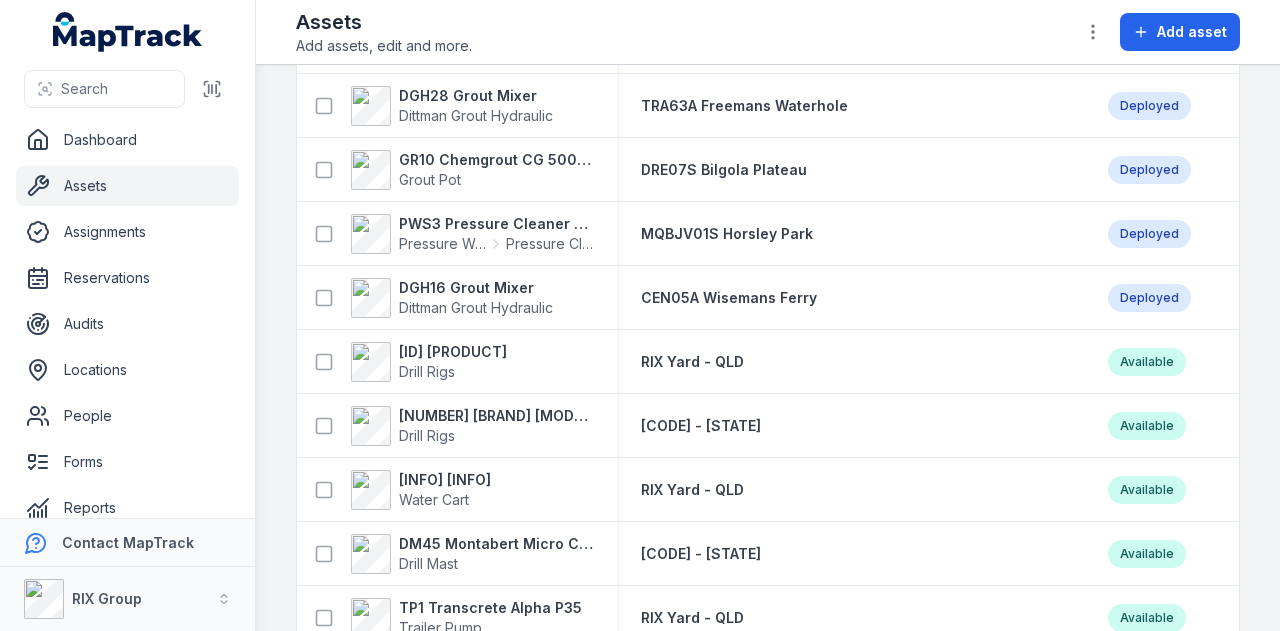 scroll, scrollTop: 4200, scrollLeft: 0, axis: vertical 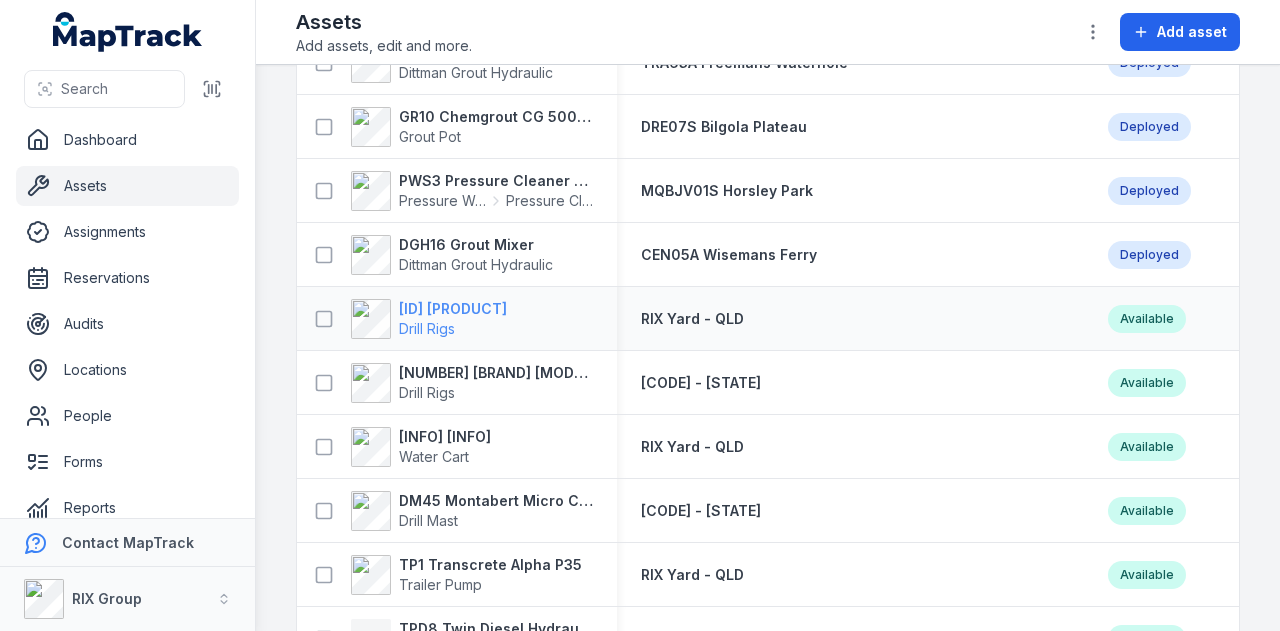 click on "D27 Ripamonti Birdie 500 Hydraulic Drill Rig" at bounding box center [453, 309] 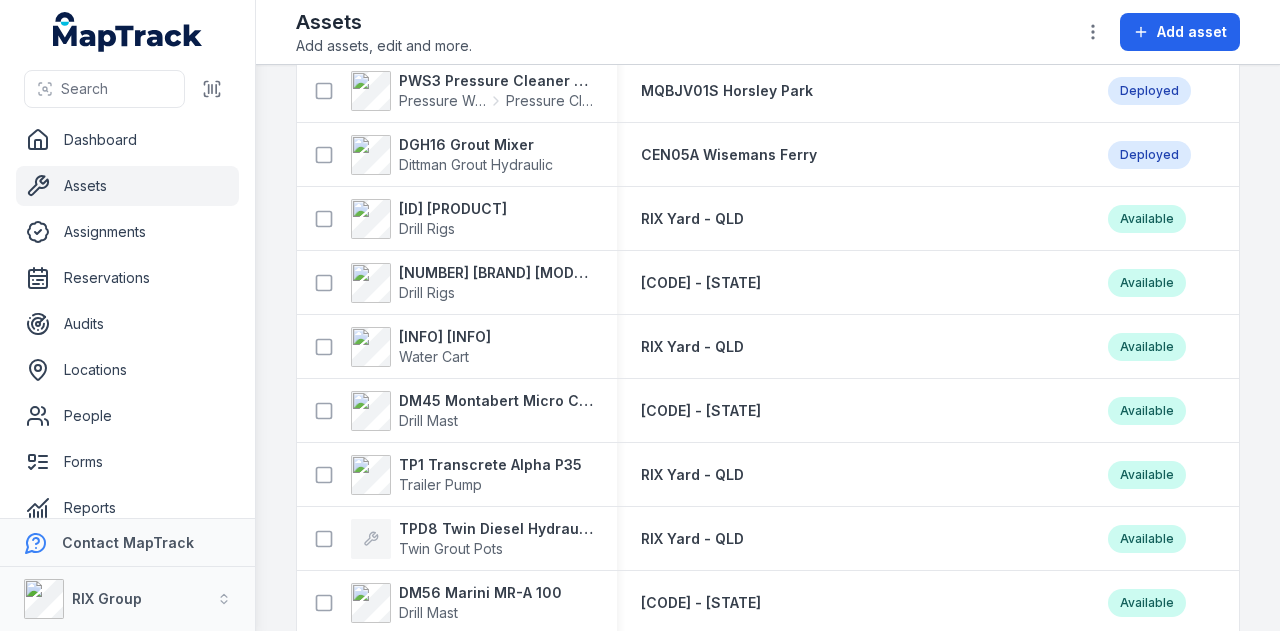 scroll, scrollTop: 4400, scrollLeft: 0, axis: vertical 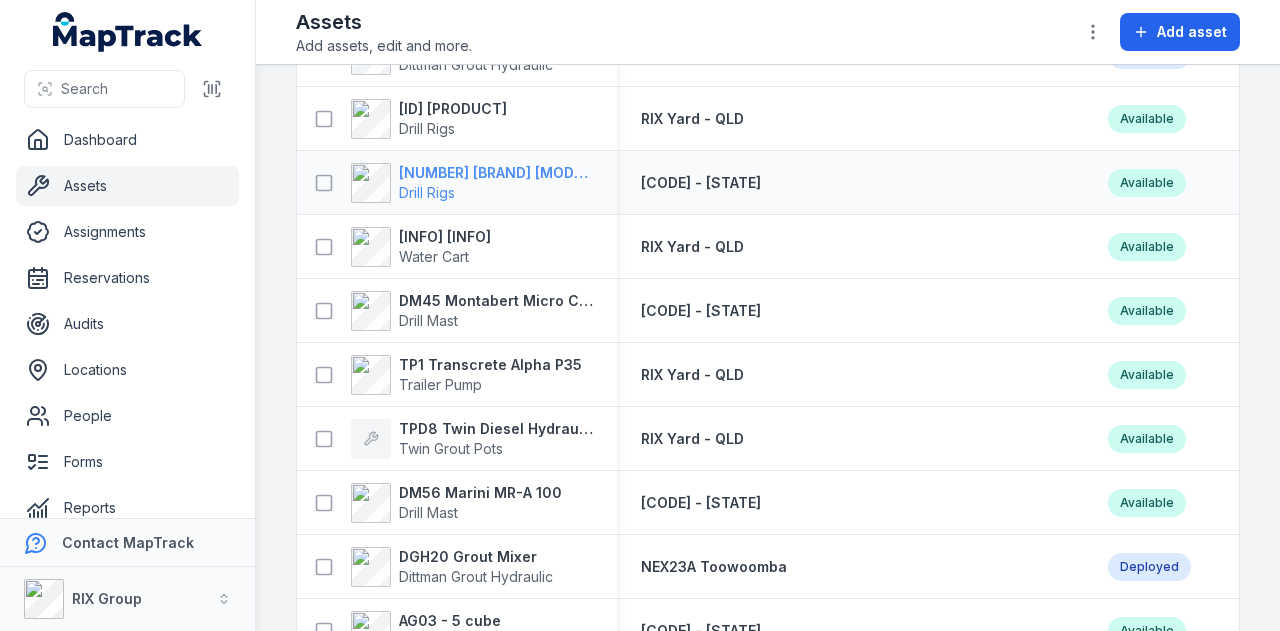 click on "Drill Rigs" at bounding box center (496, 193) 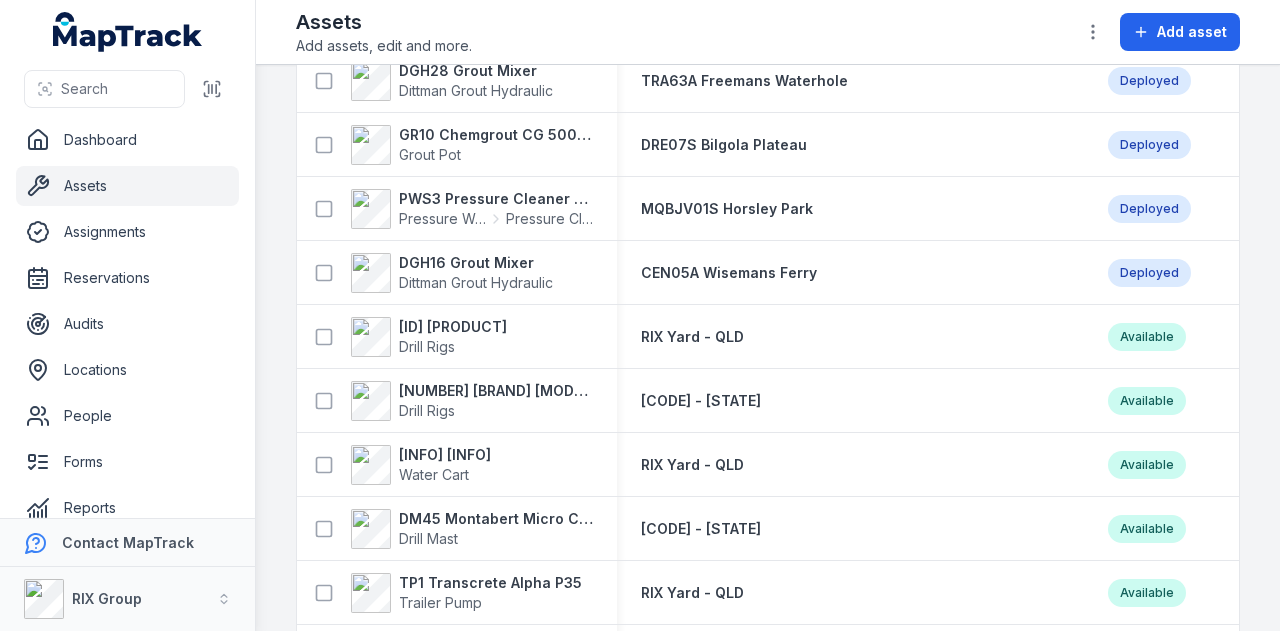 scroll, scrollTop: 4300, scrollLeft: 0, axis: vertical 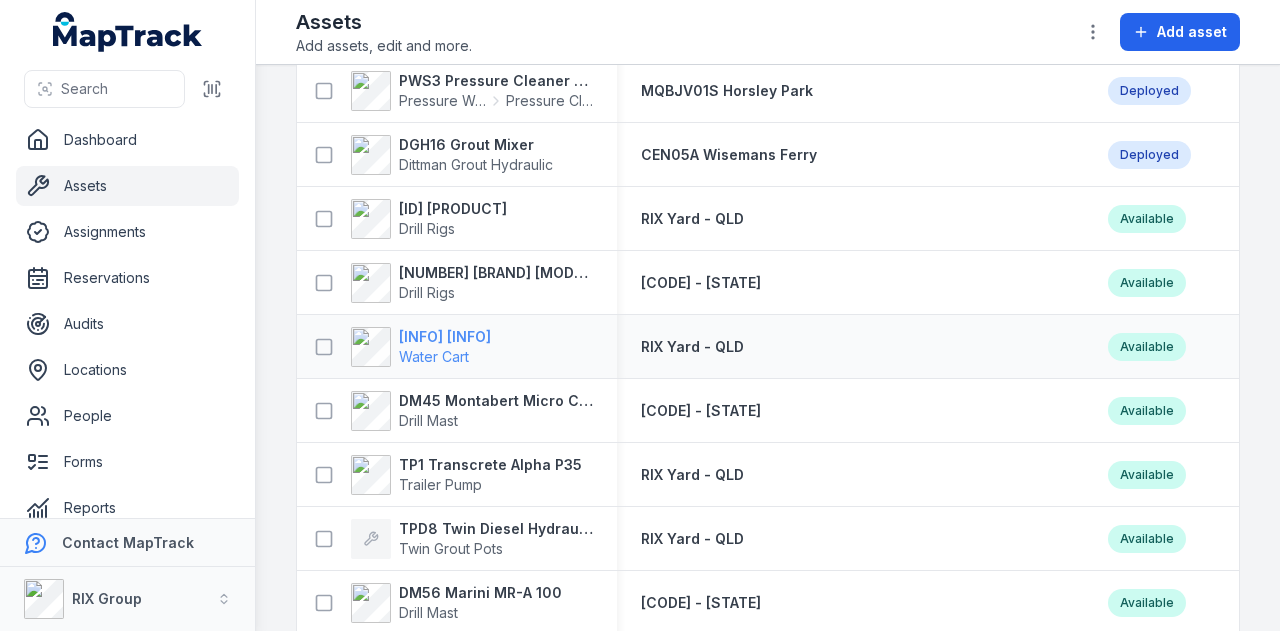 click on "WC6 Water Cart" at bounding box center (445, 337) 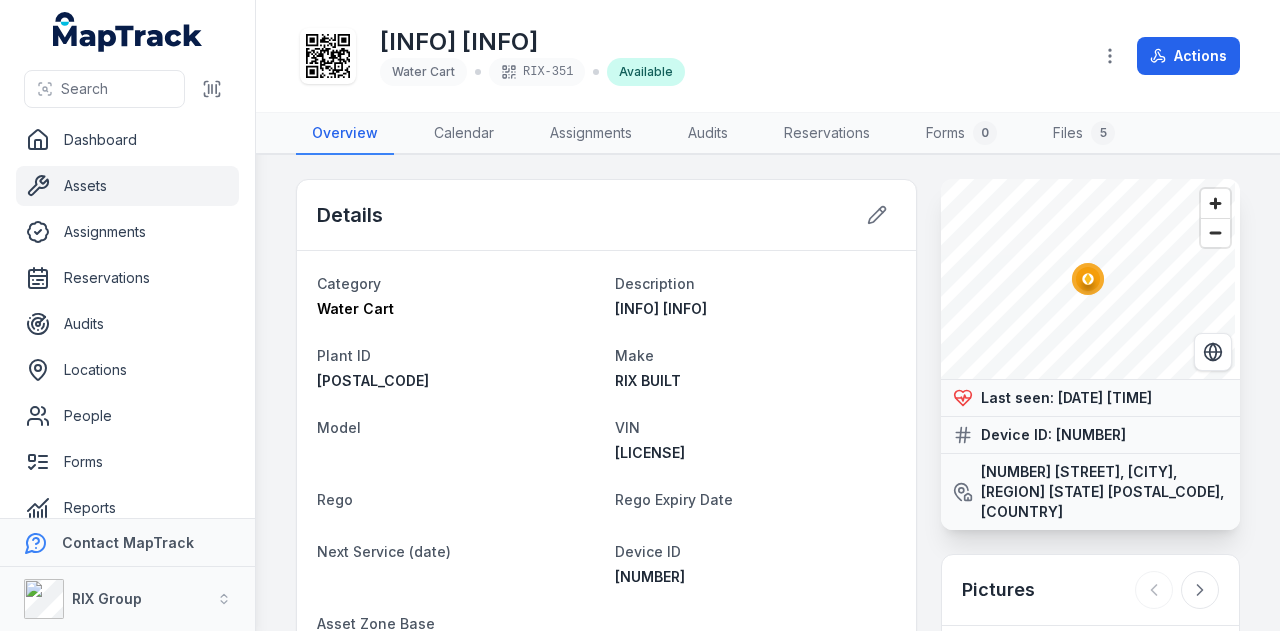 scroll, scrollTop: 100, scrollLeft: 0, axis: vertical 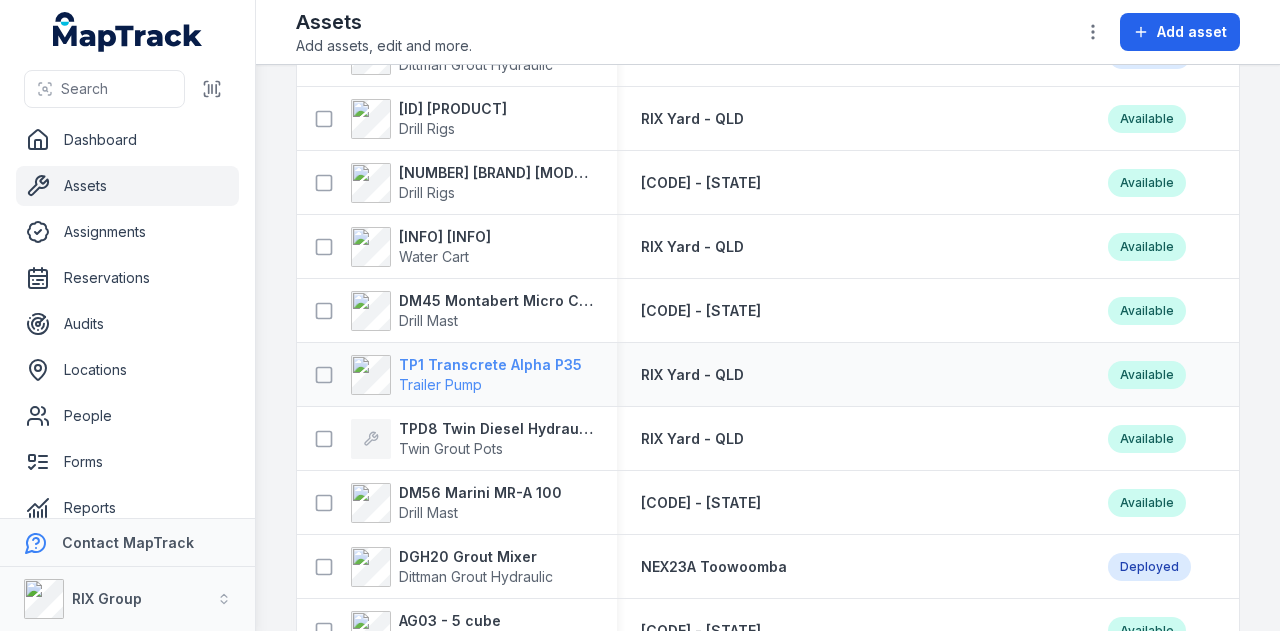 click on "TP1 Transcrete Alpha P35" at bounding box center (490, 365) 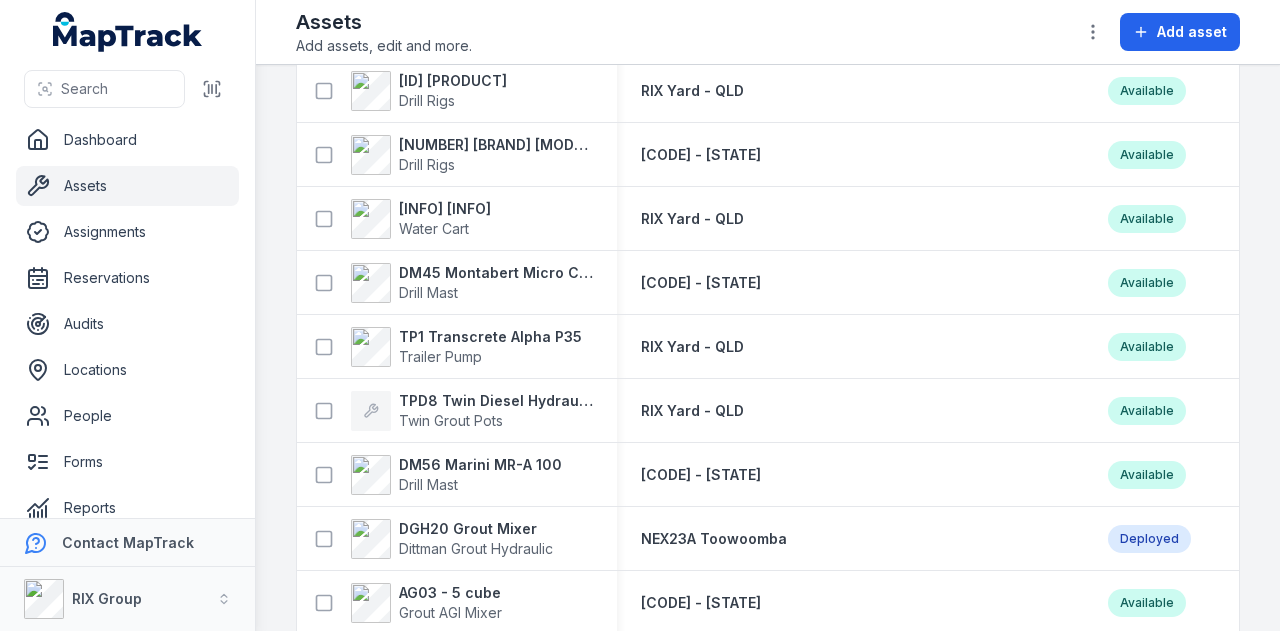 scroll, scrollTop: 4400, scrollLeft: 0, axis: vertical 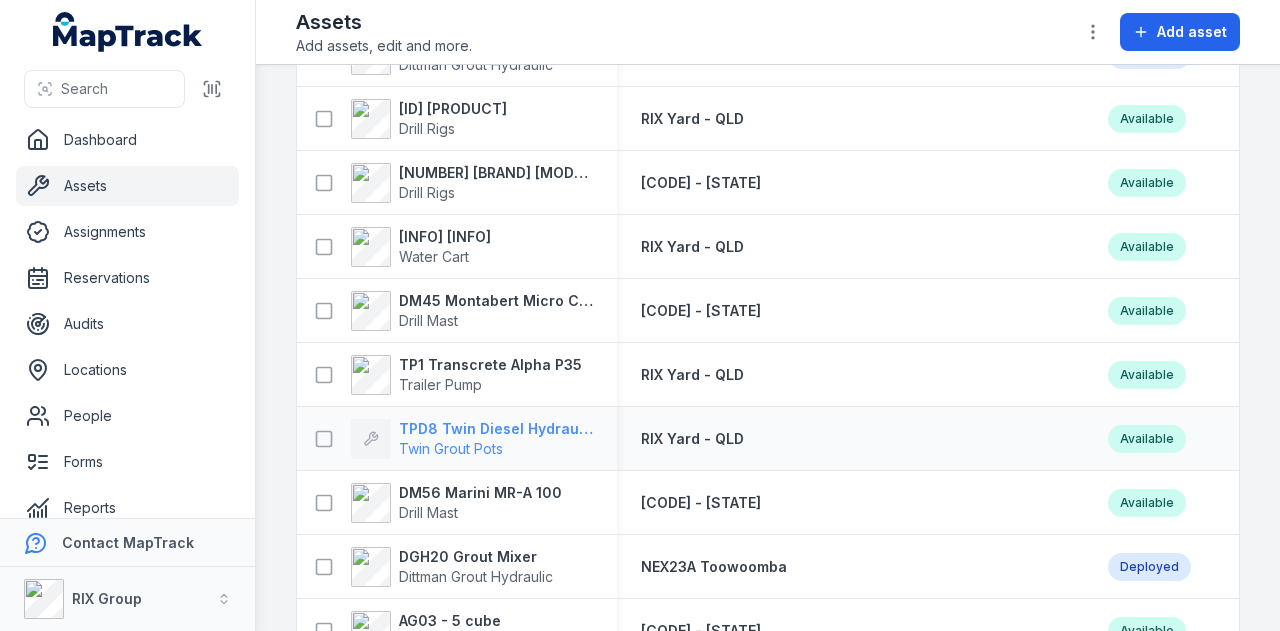 click on "TPD8 Twin Diesel Hydraulic Grout Pot" at bounding box center [496, 429] 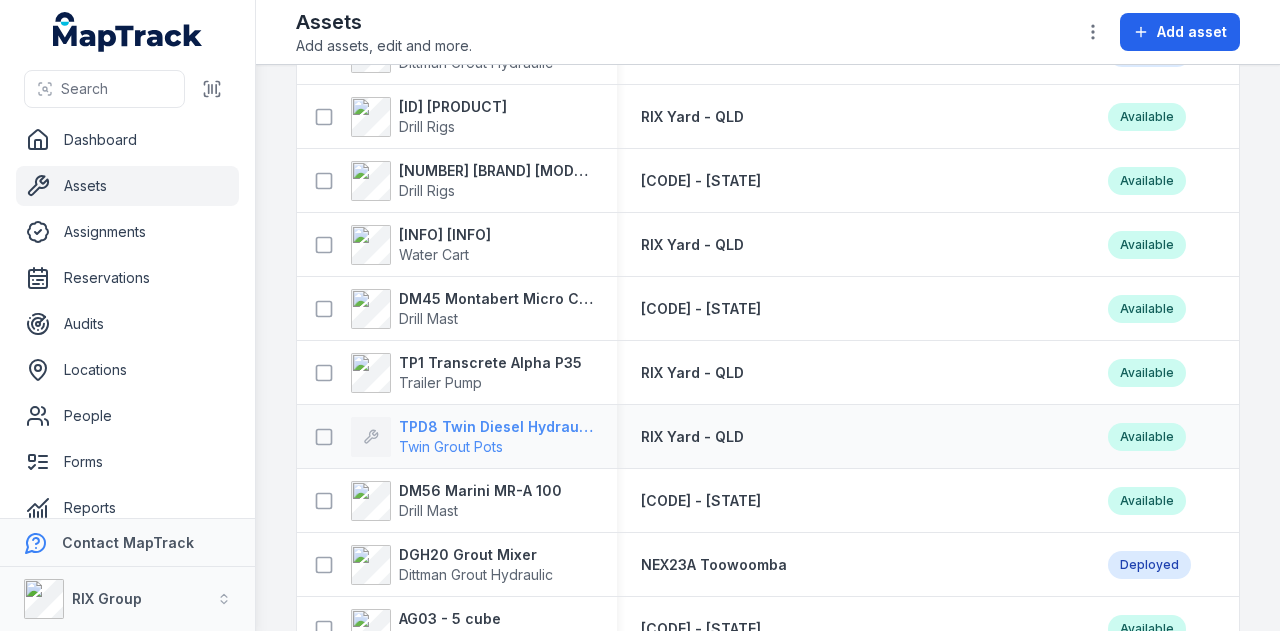 scroll, scrollTop: 4600, scrollLeft: 0, axis: vertical 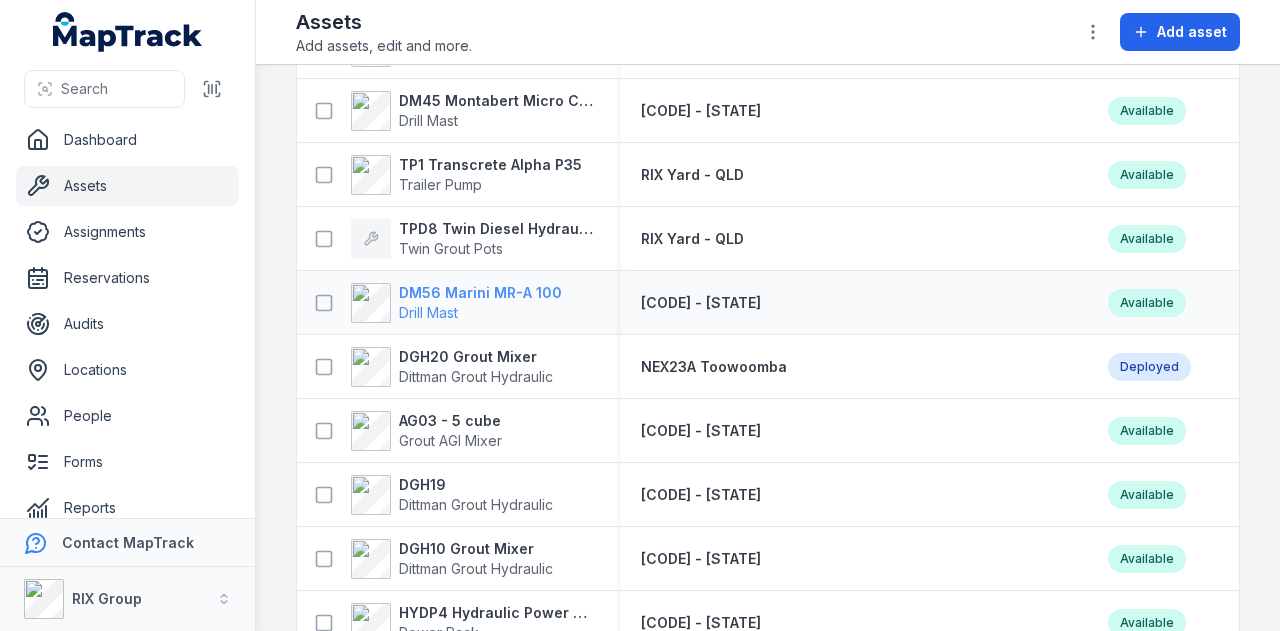 click on "DM56 Marini MR-A 100" at bounding box center [480, 293] 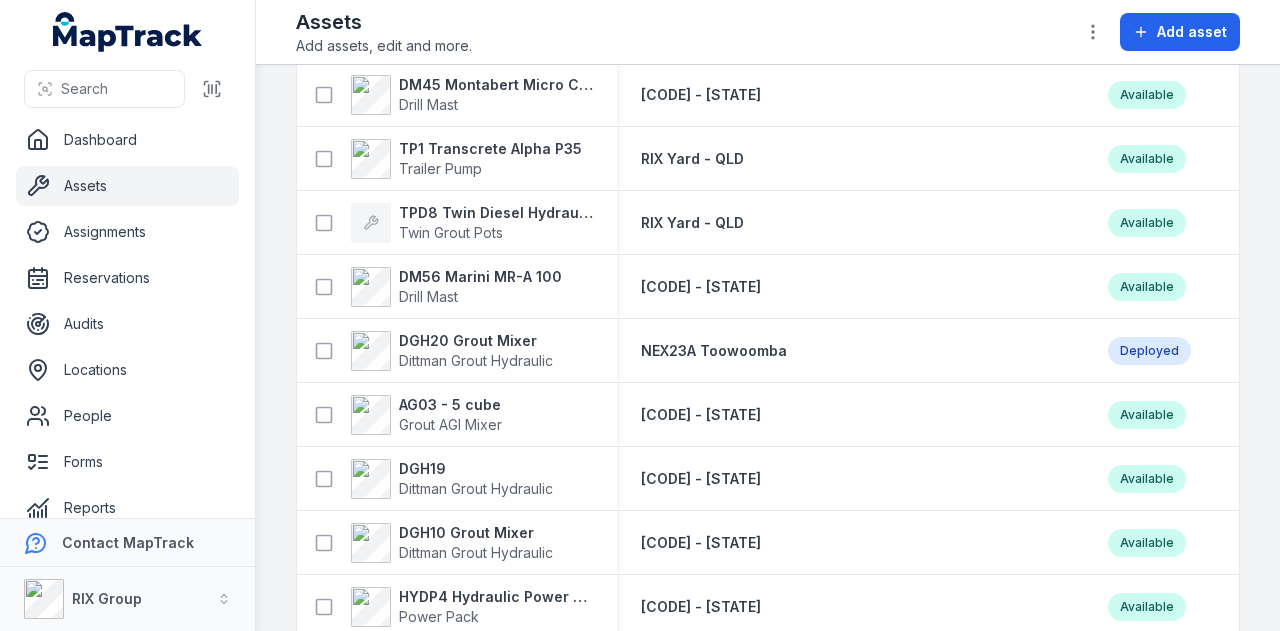 scroll, scrollTop: 4600, scrollLeft: 0, axis: vertical 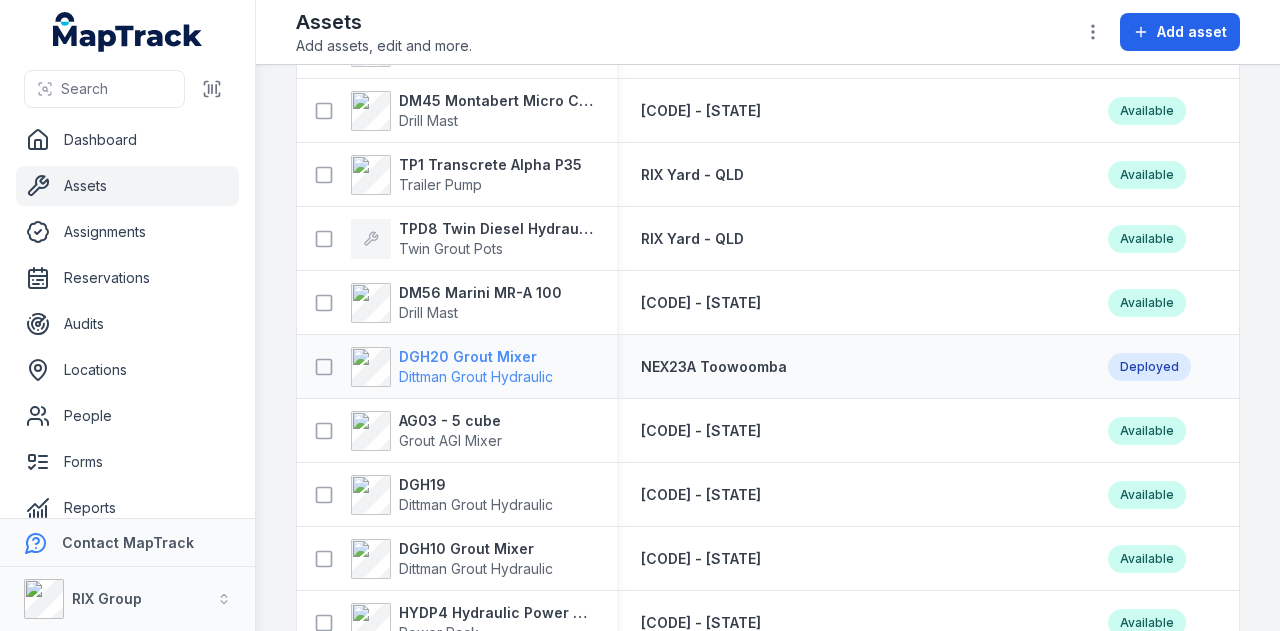 click on "DGH20 Grout Mixer" at bounding box center (476, 357) 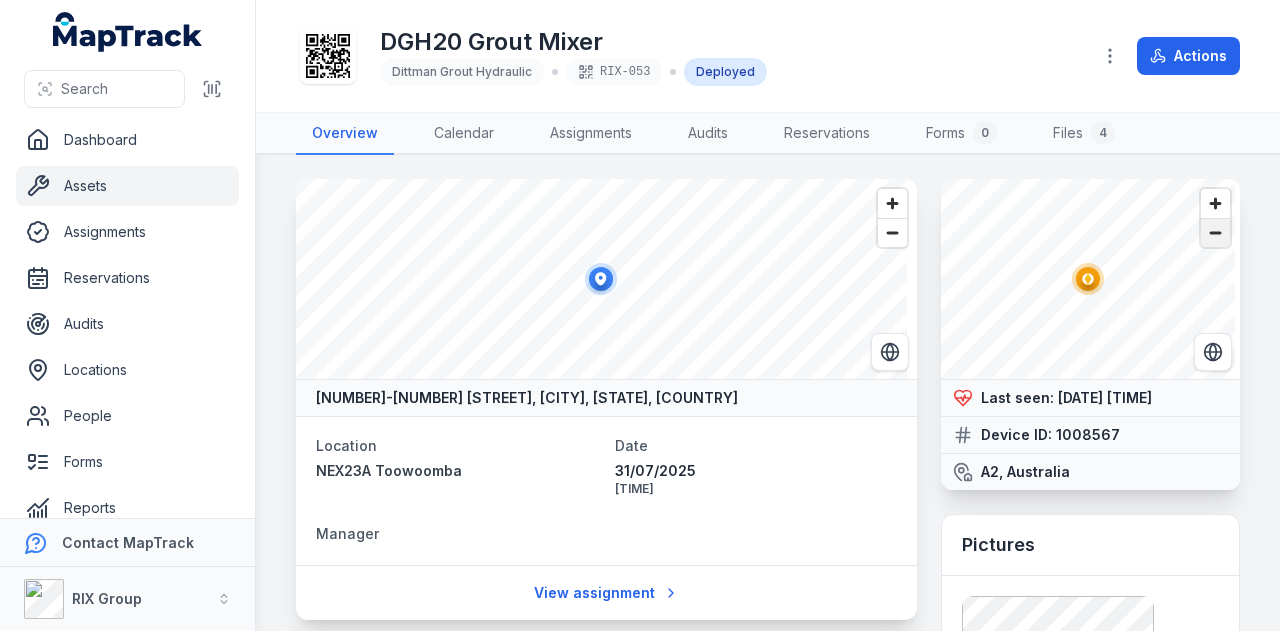 click at bounding box center [1215, 233] 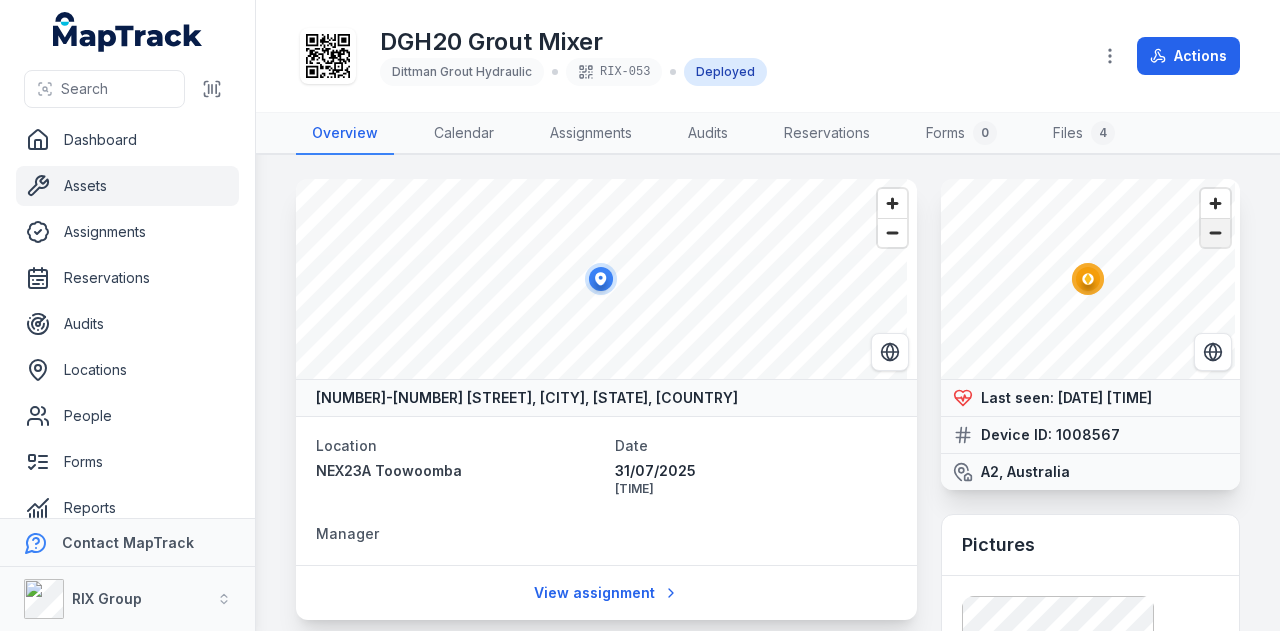 click at bounding box center [1215, 233] 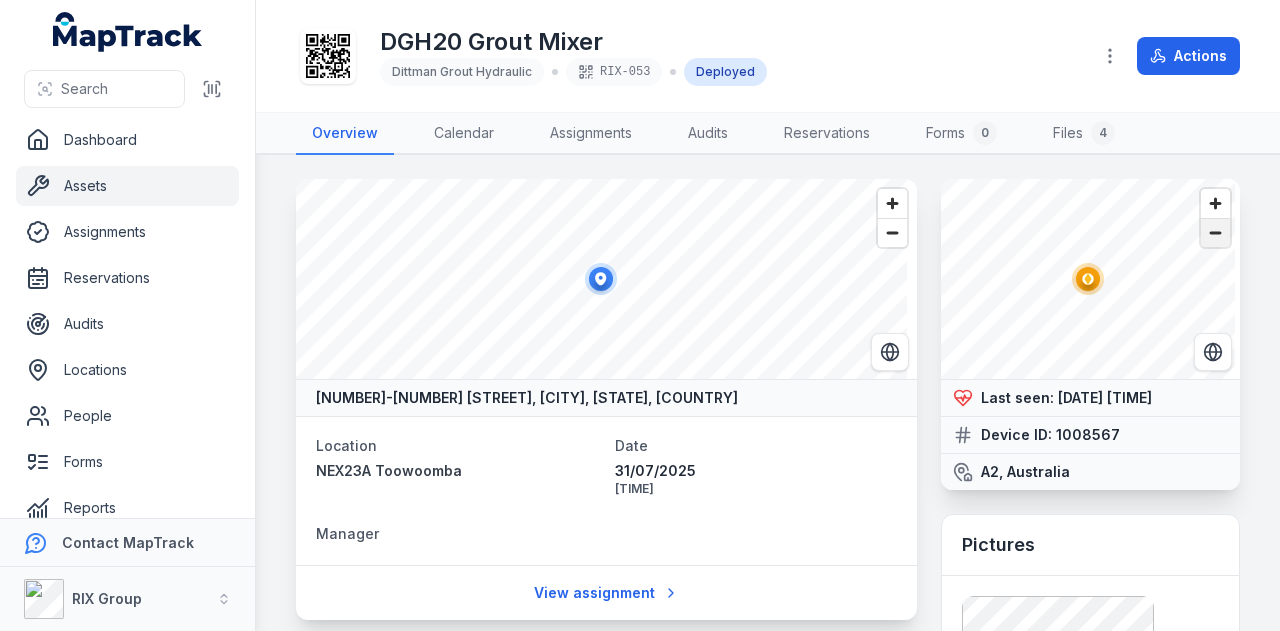 click at bounding box center [1215, 233] 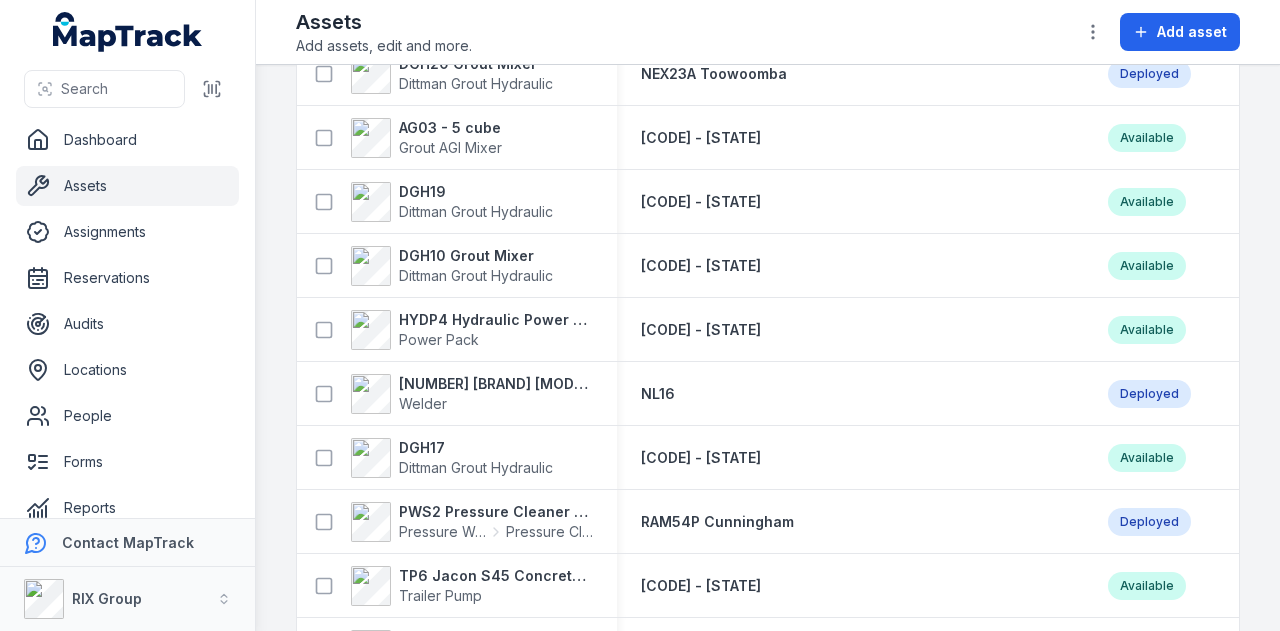 scroll, scrollTop: 4900, scrollLeft: 0, axis: vertical 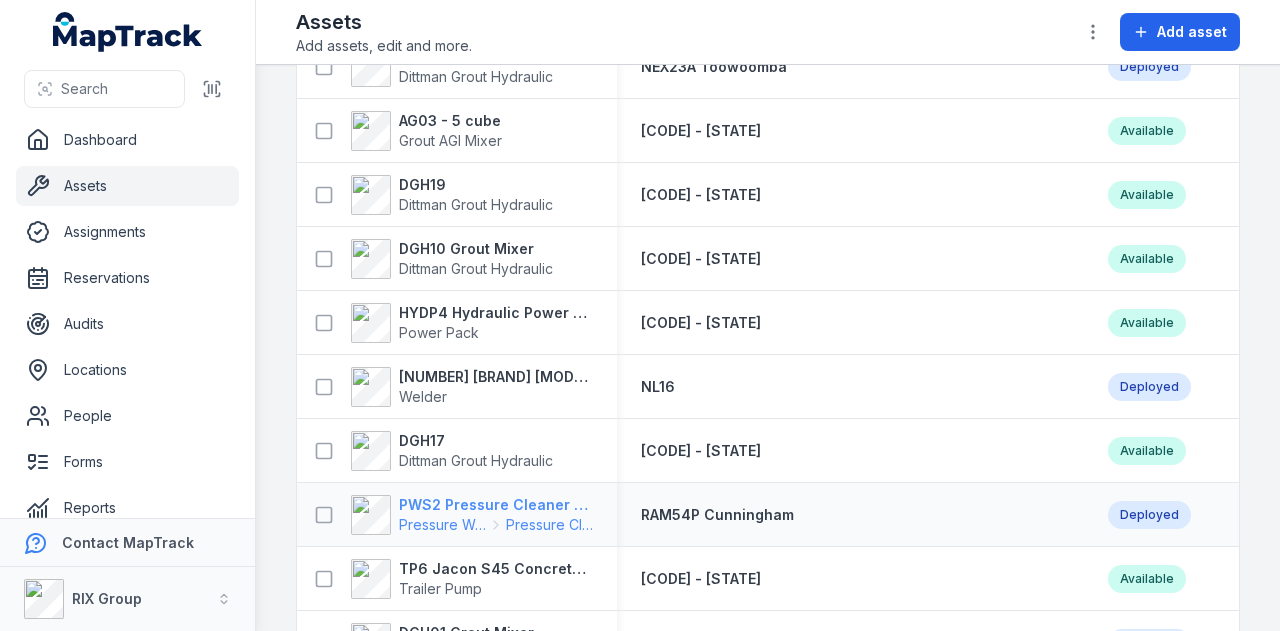 click on "PWS2 Pressure Cleaner Skid Mounted" at bounding box center [496, 505] 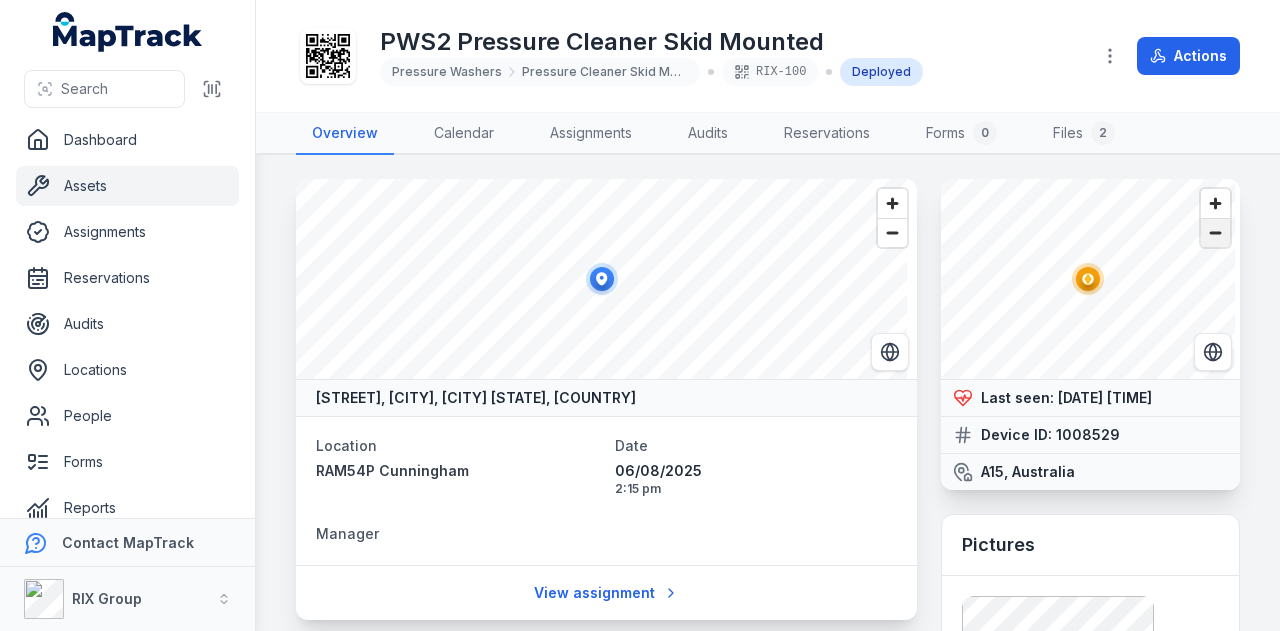 click at bounding box center [1215, 233] 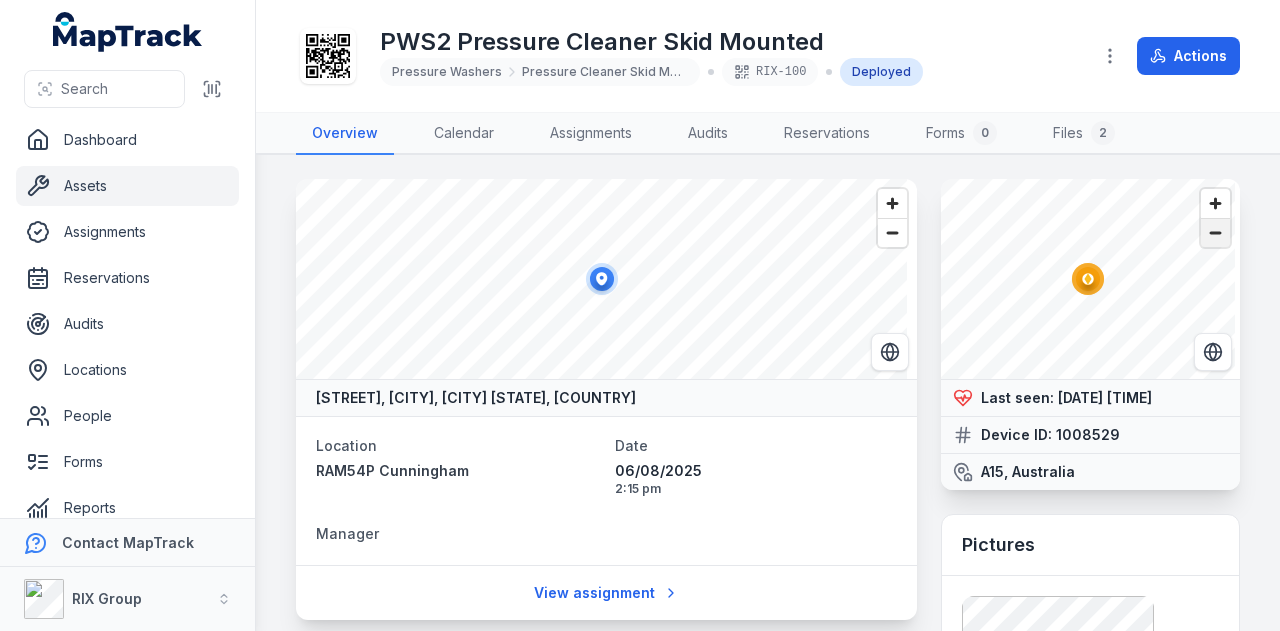 click at bounding box center [1215, 233] 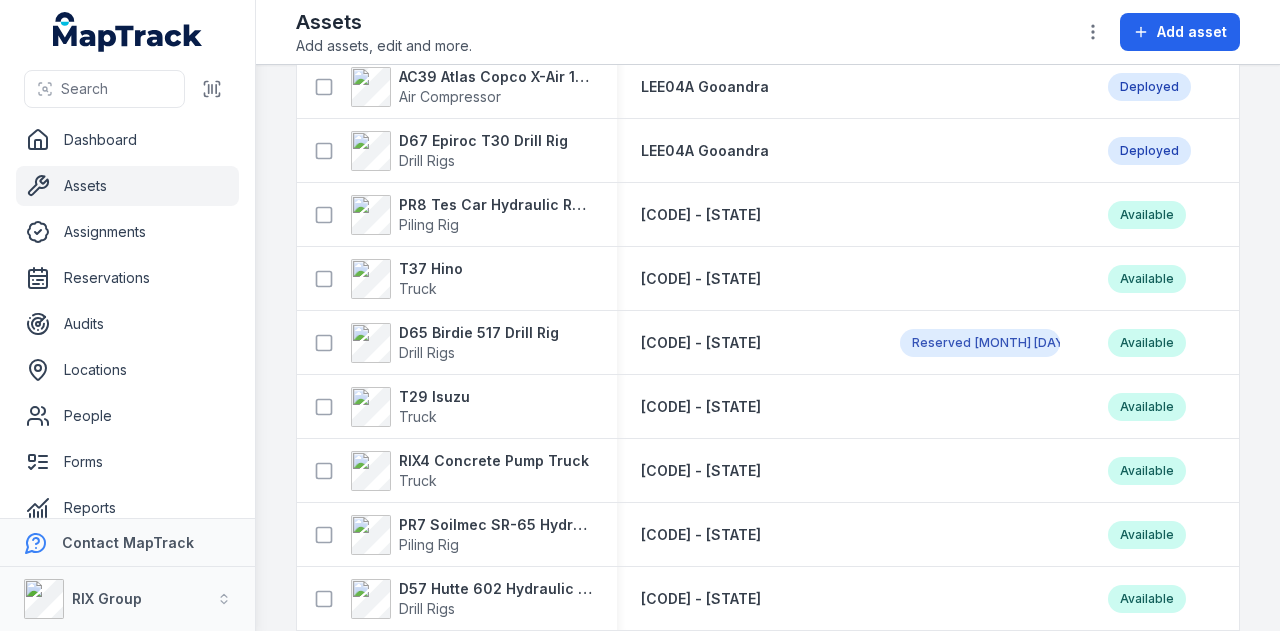 scroll, scrollTop: 0, scrollLeft: 0, axis: both 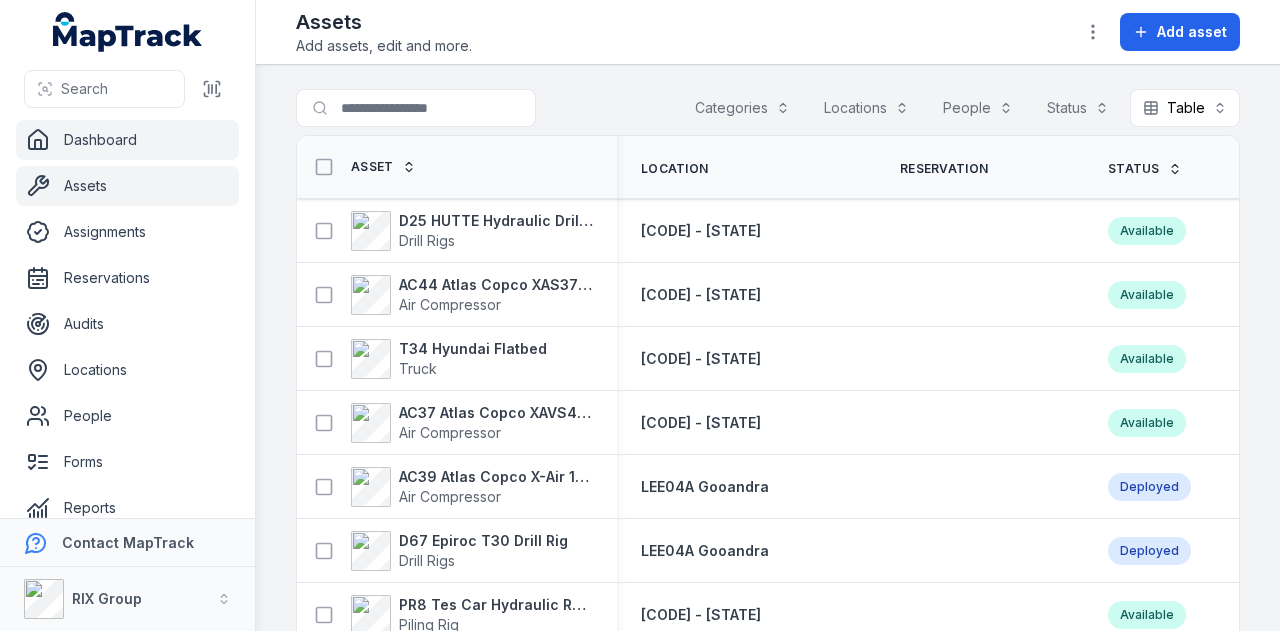 click on "Dashboard" at bounding box center (127, 140) 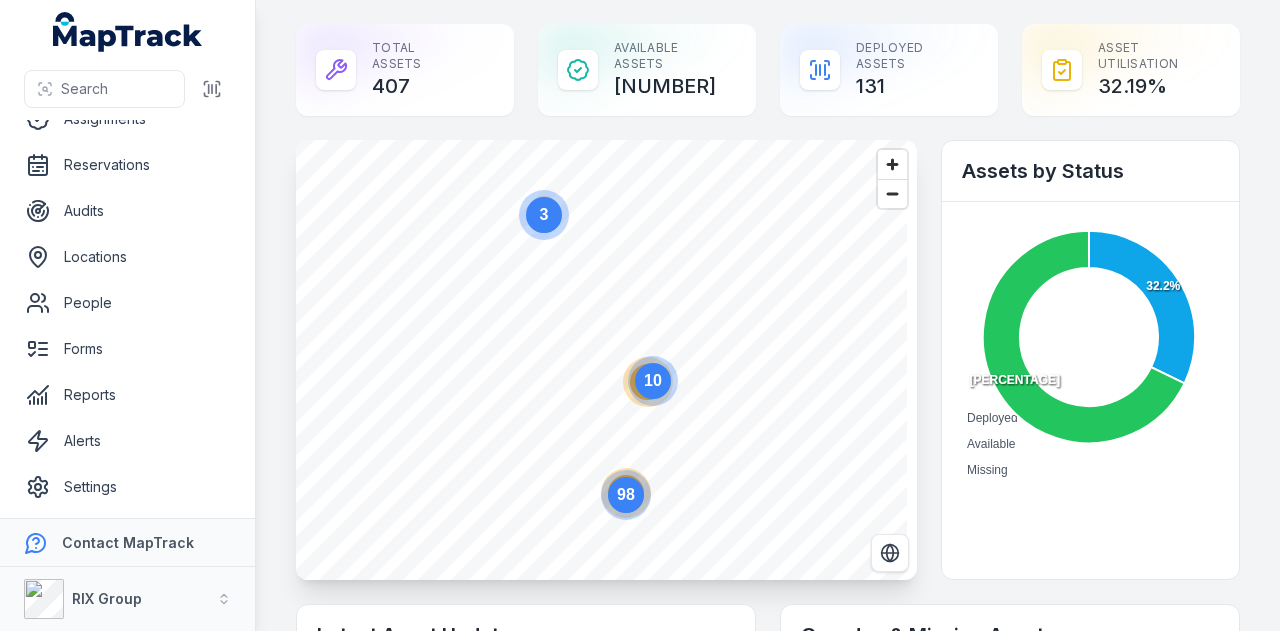 scroll, scrollTop: 0, scrollLeft: 0, axis: both 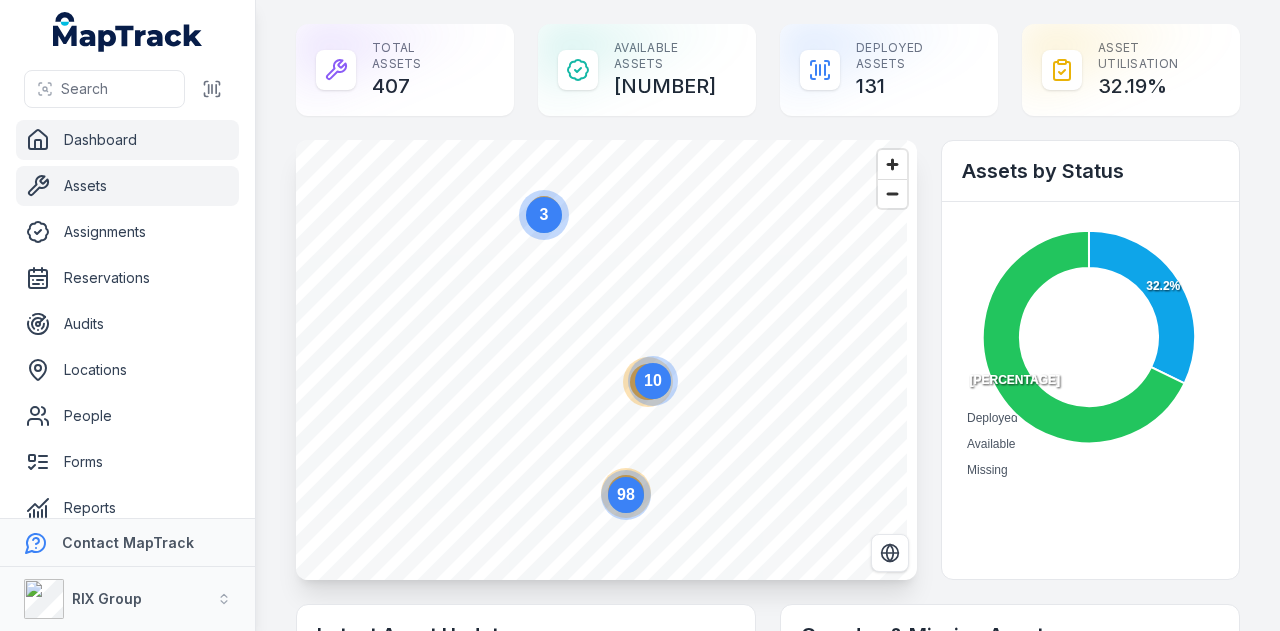 click on "Assets" at bounding box center [127, 186] 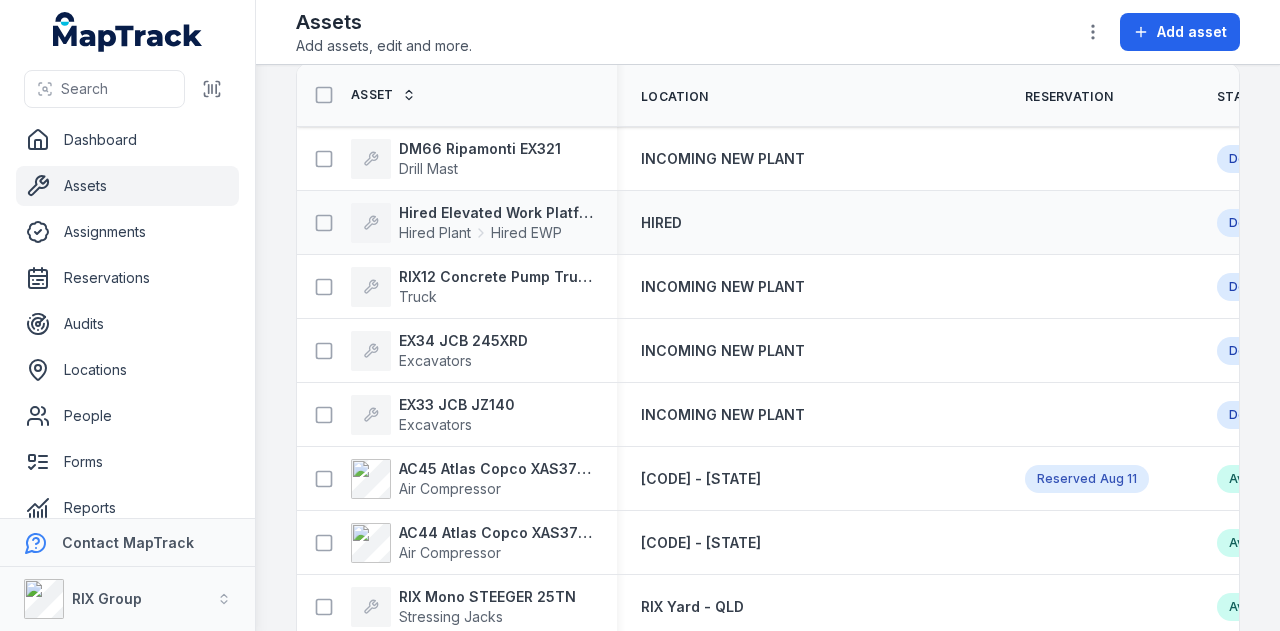 scroll, scrollTop: 100, scrollLeft: 0, axis: vertical 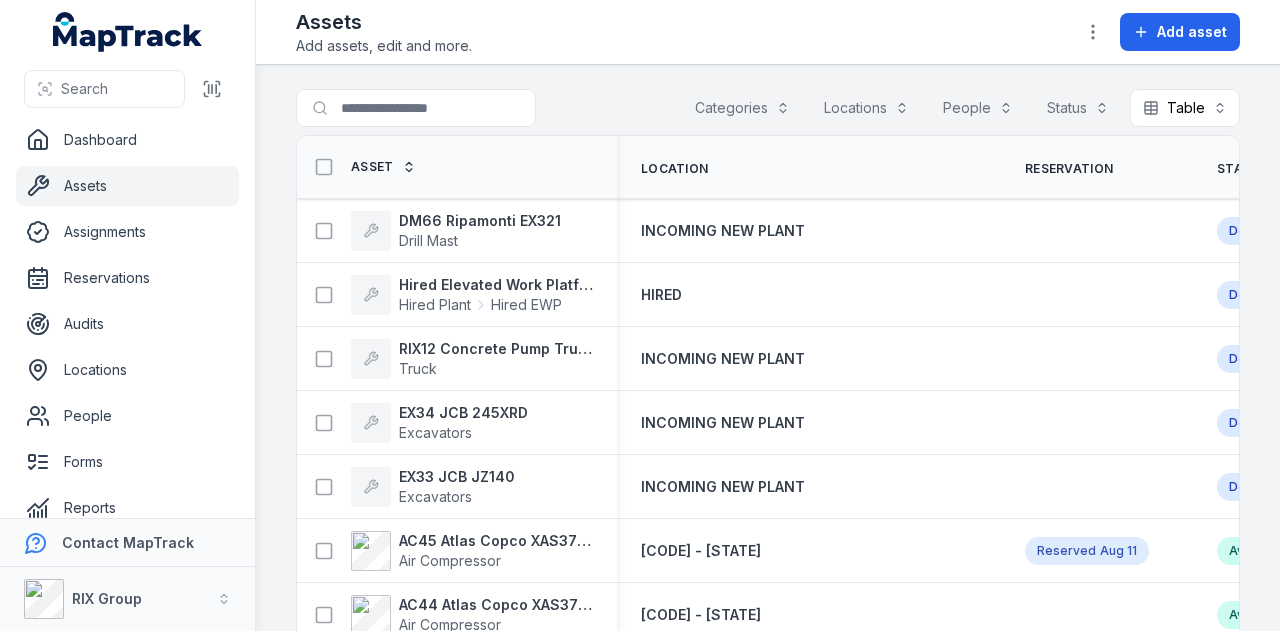 click on "Search for  assets Categories   Locations   People Status Table *****" at bounding box center [768, 112] 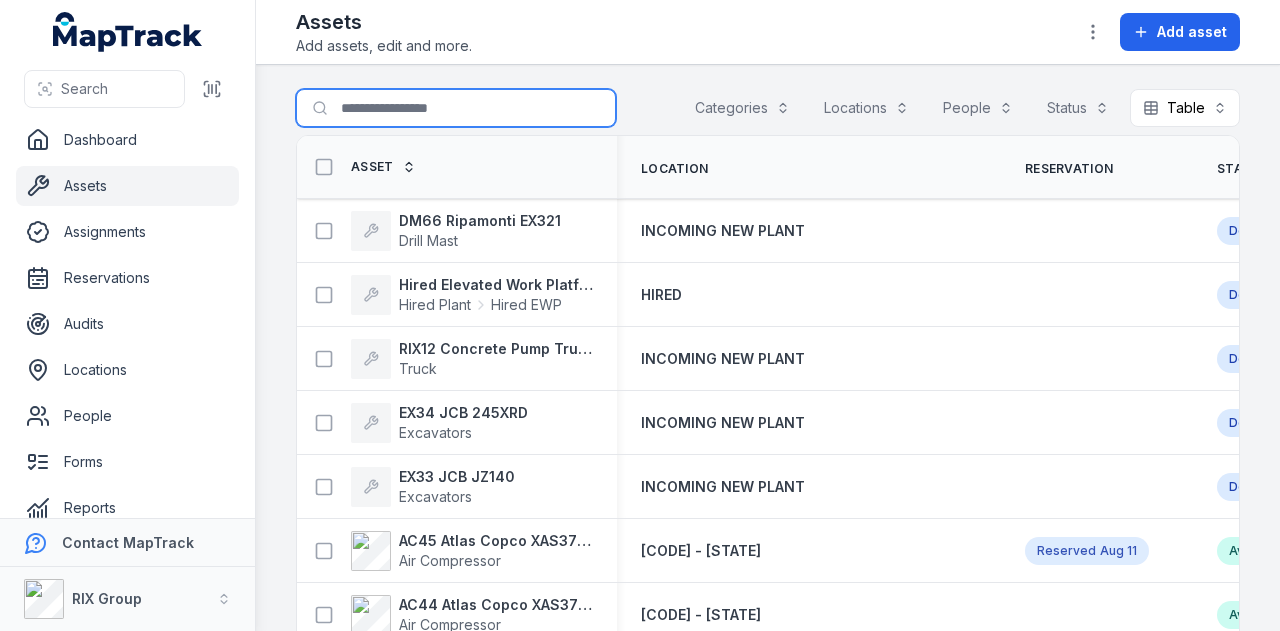 click on "Search for  assets" at bounding box center (456, 108) 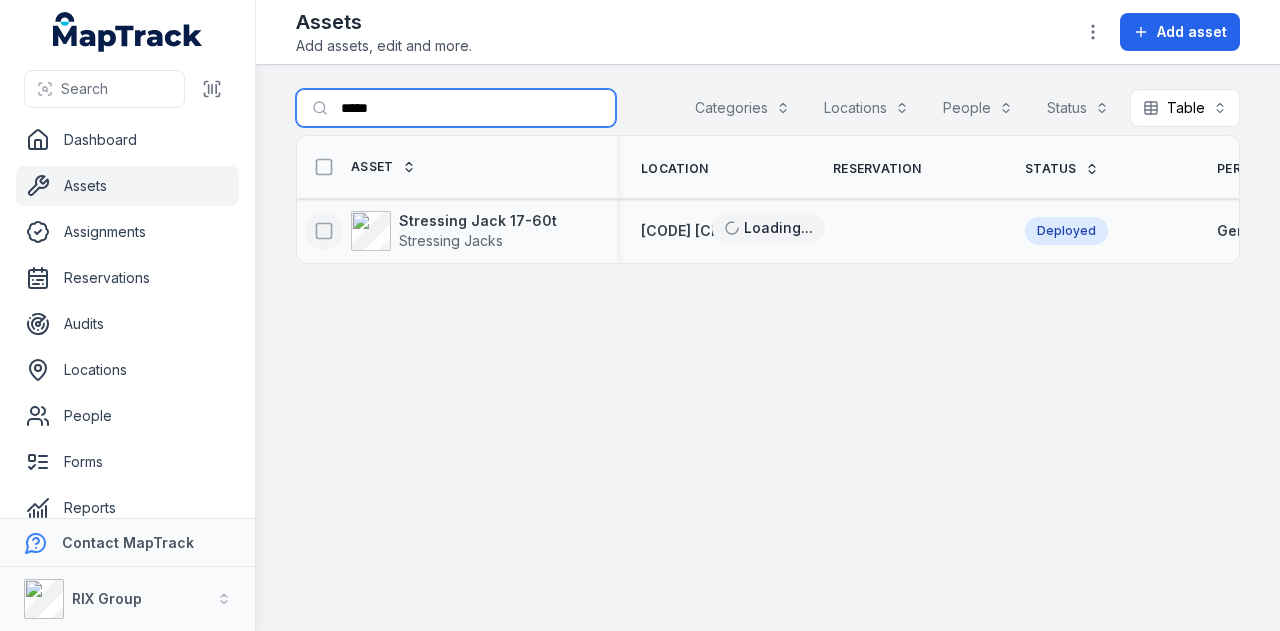 type on "*****" 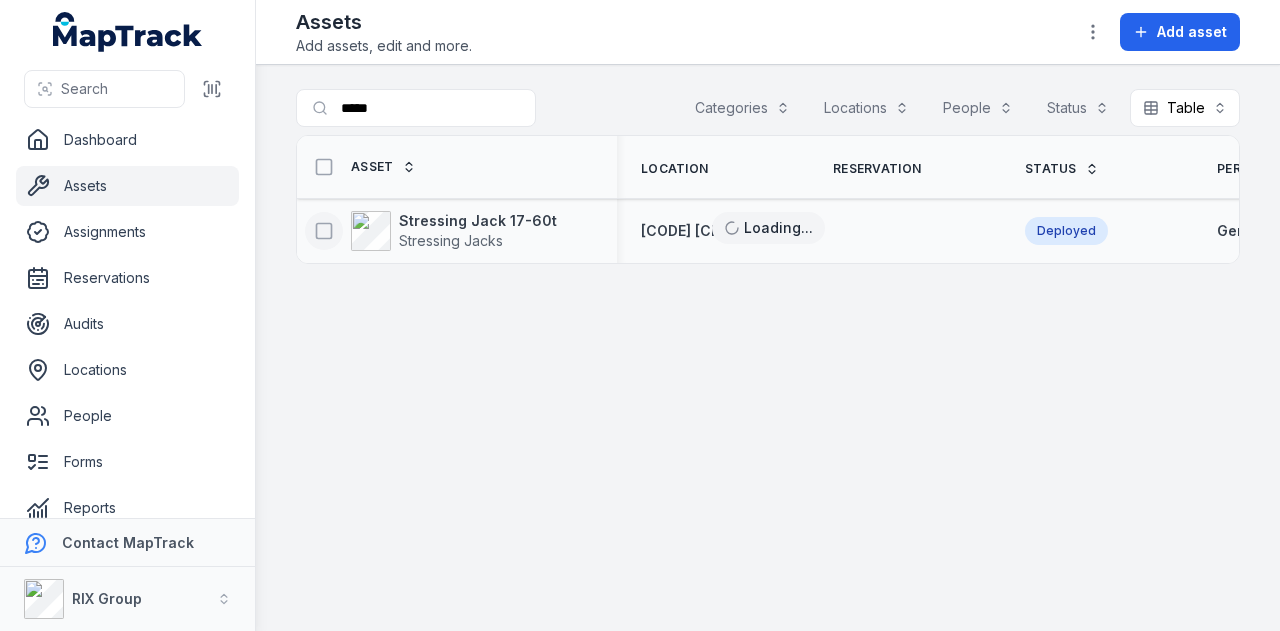 click 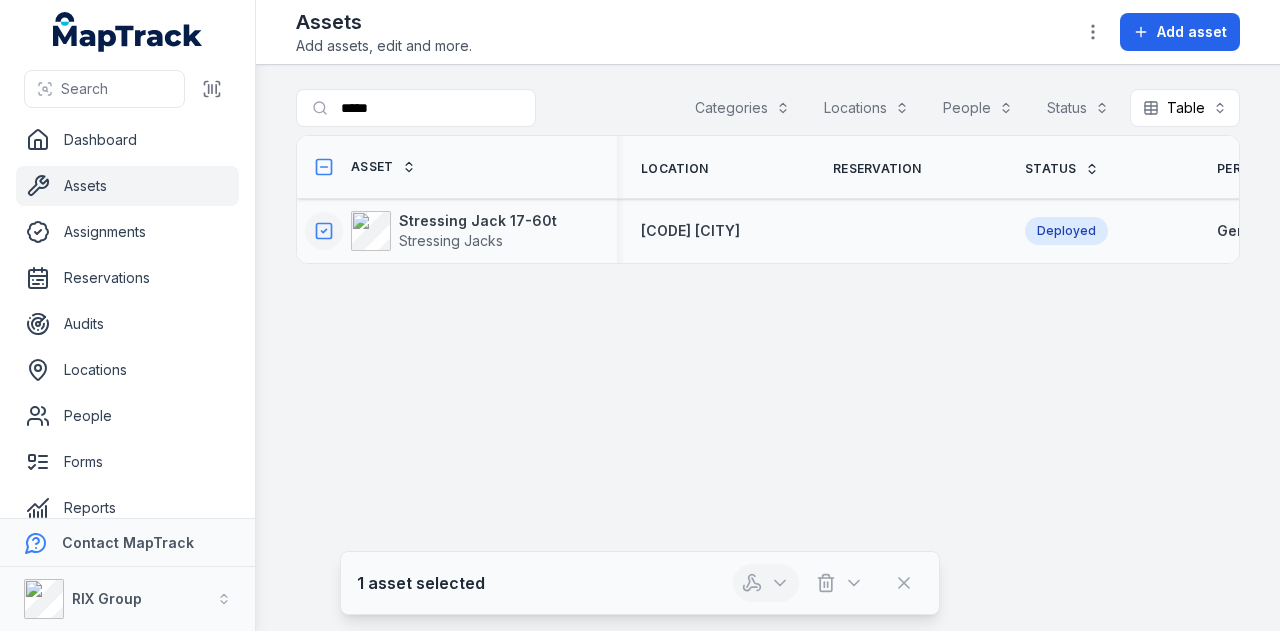 click at bounding box center [766, 583] 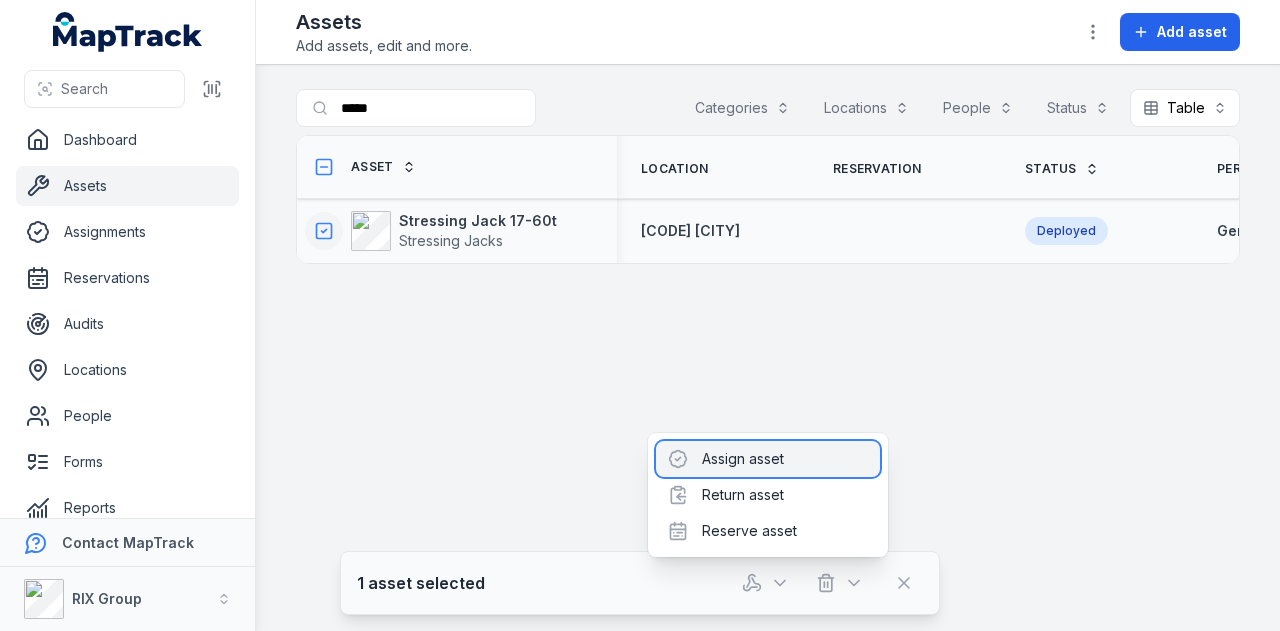 click on "Assign asset" at bounding box center [768, 459] 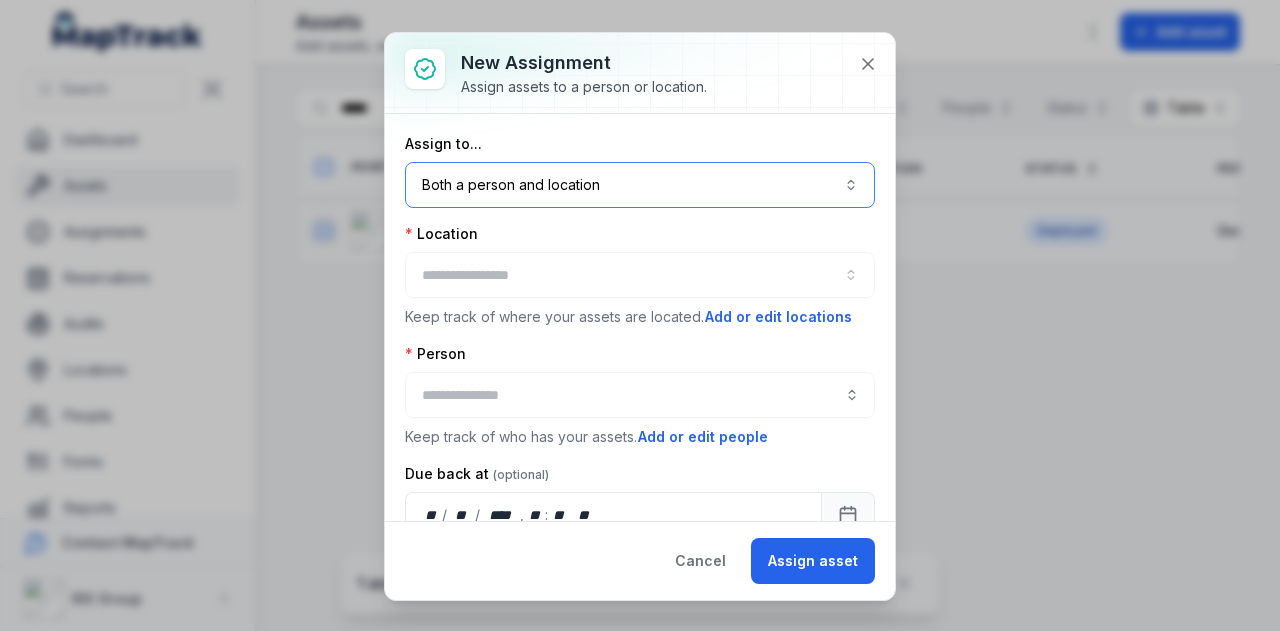 click on "Both a person and location ****" at bounding box center (640, 185) 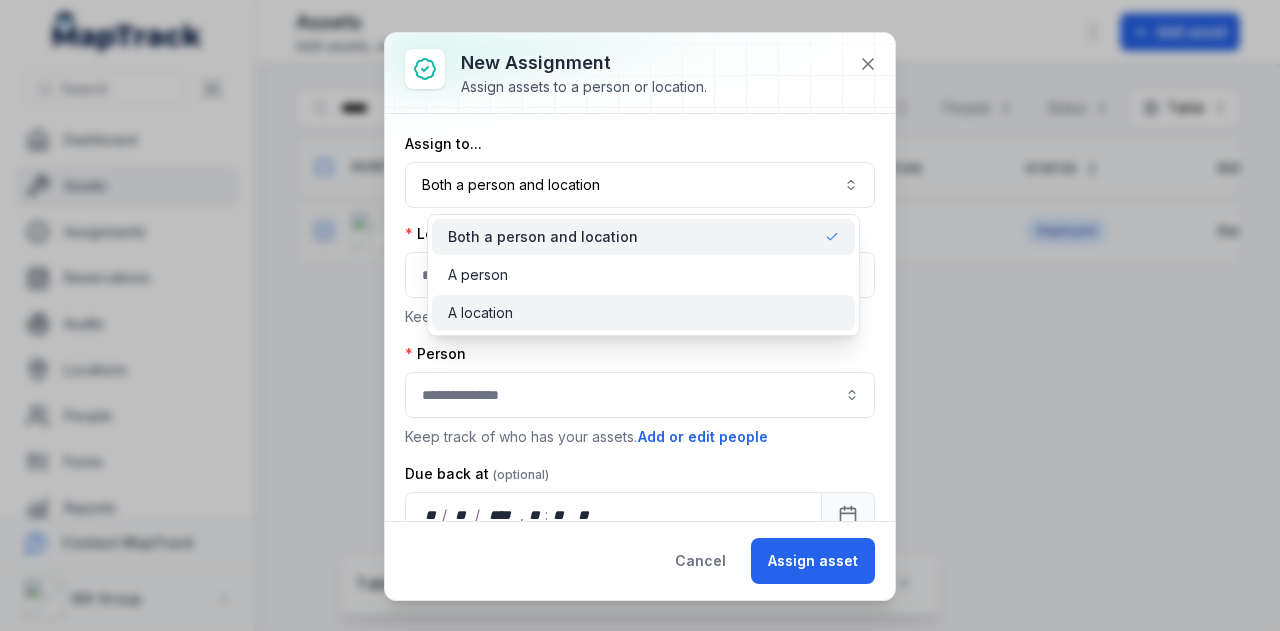 click on "A location" at bounding box center (643, 313) 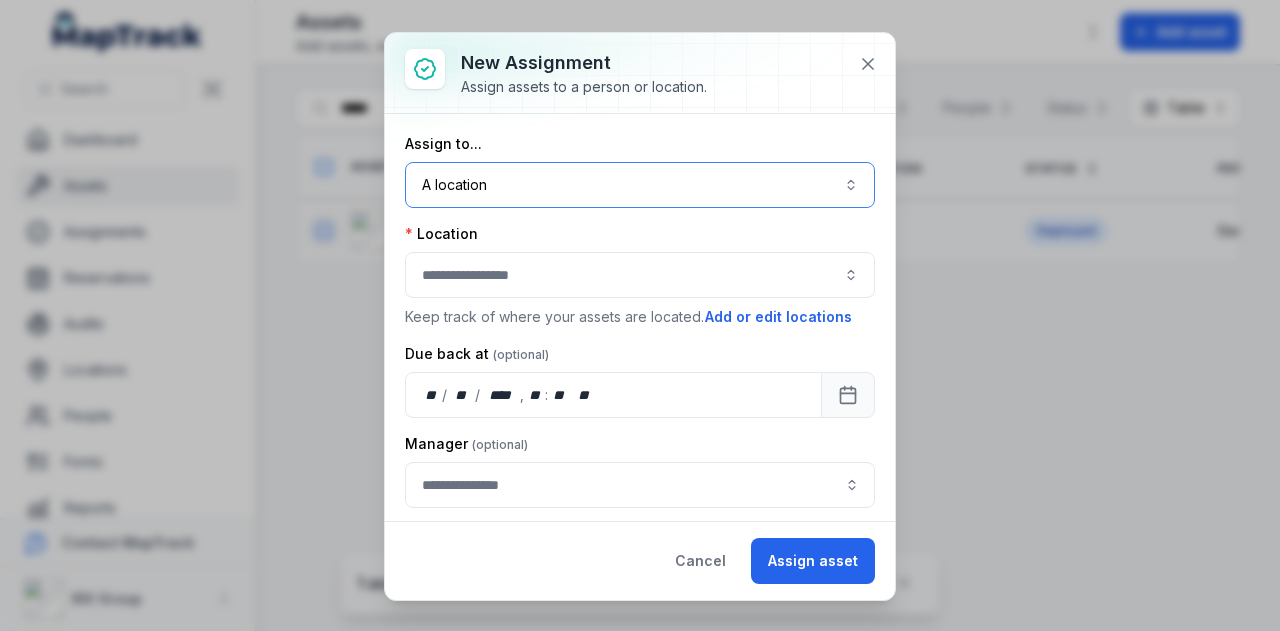 click at bounding box center (640, 275) 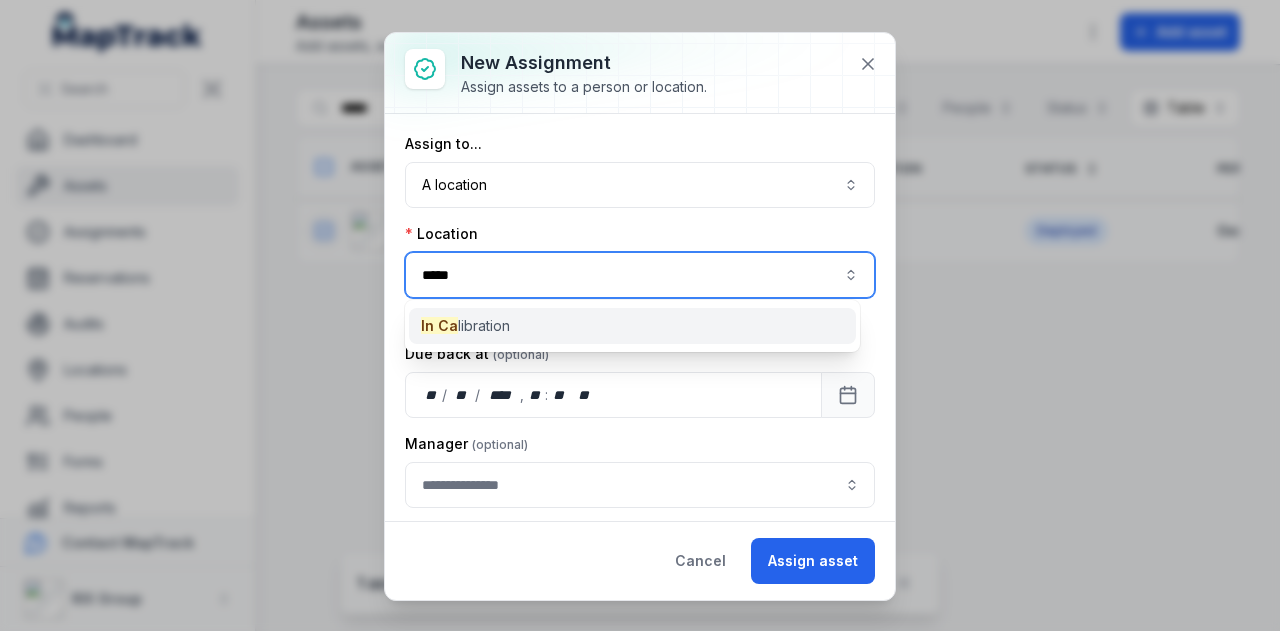 type on "*****" 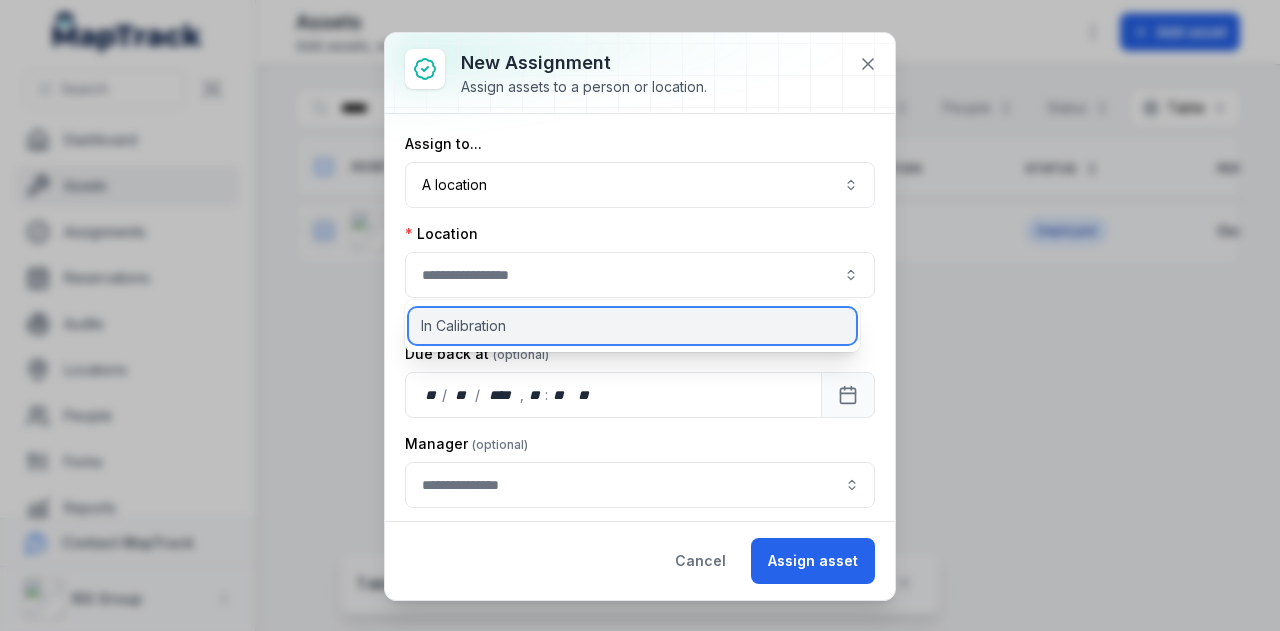 click on "In Calibration" at bounding box center [632, 326] 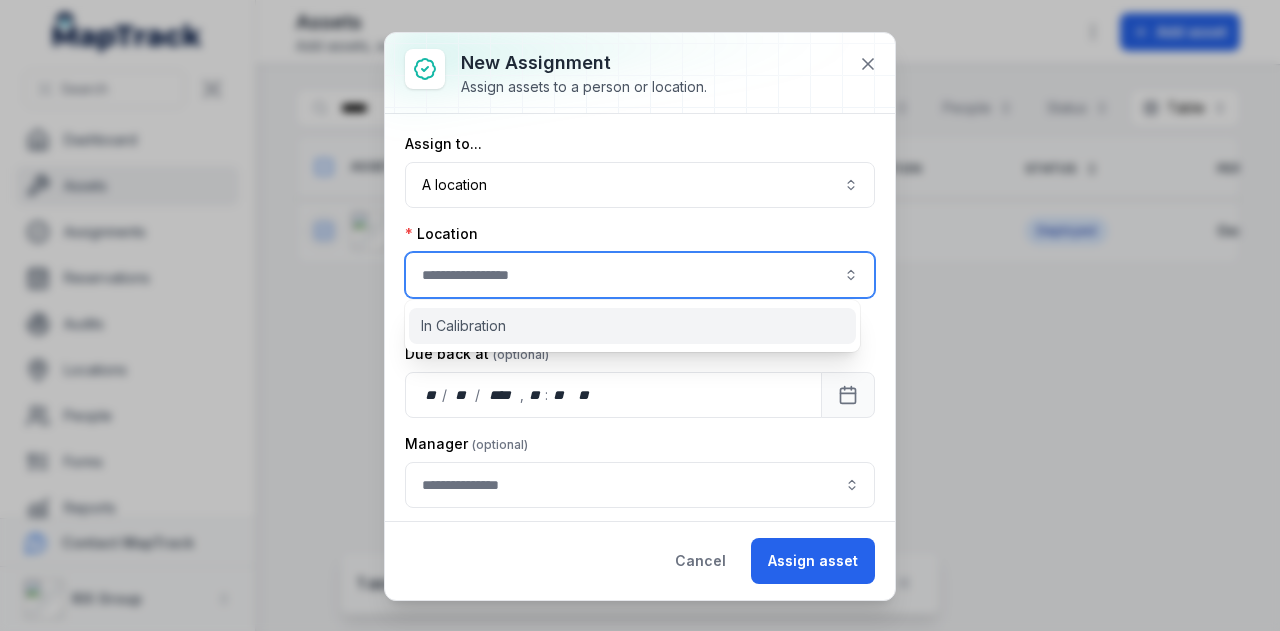 type on "**********" 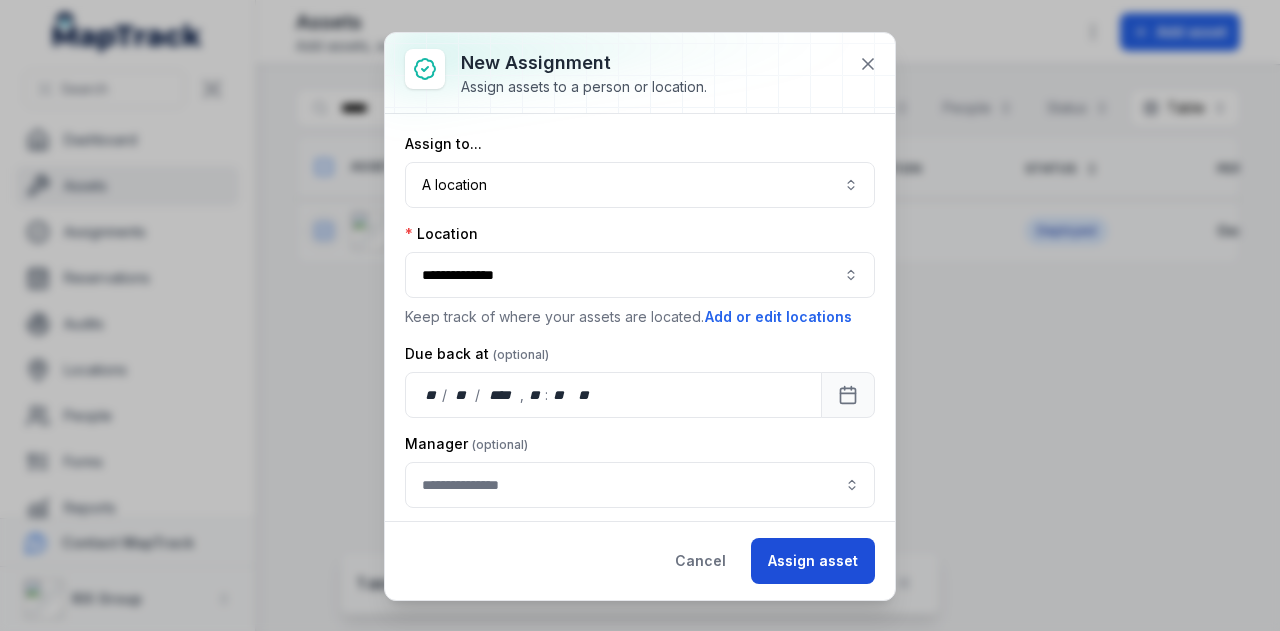 click on "Assign asset" at bounding box center [813, 561] 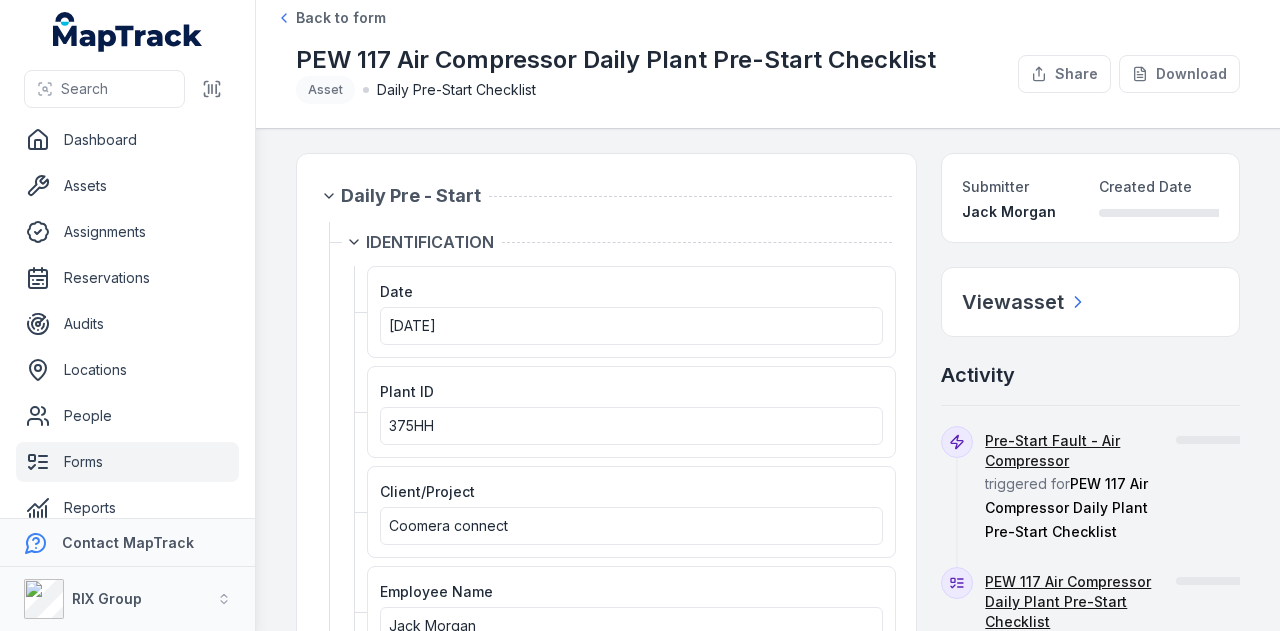 scroll, scrollTop: 0, scrollLeft: 0, axis: both 